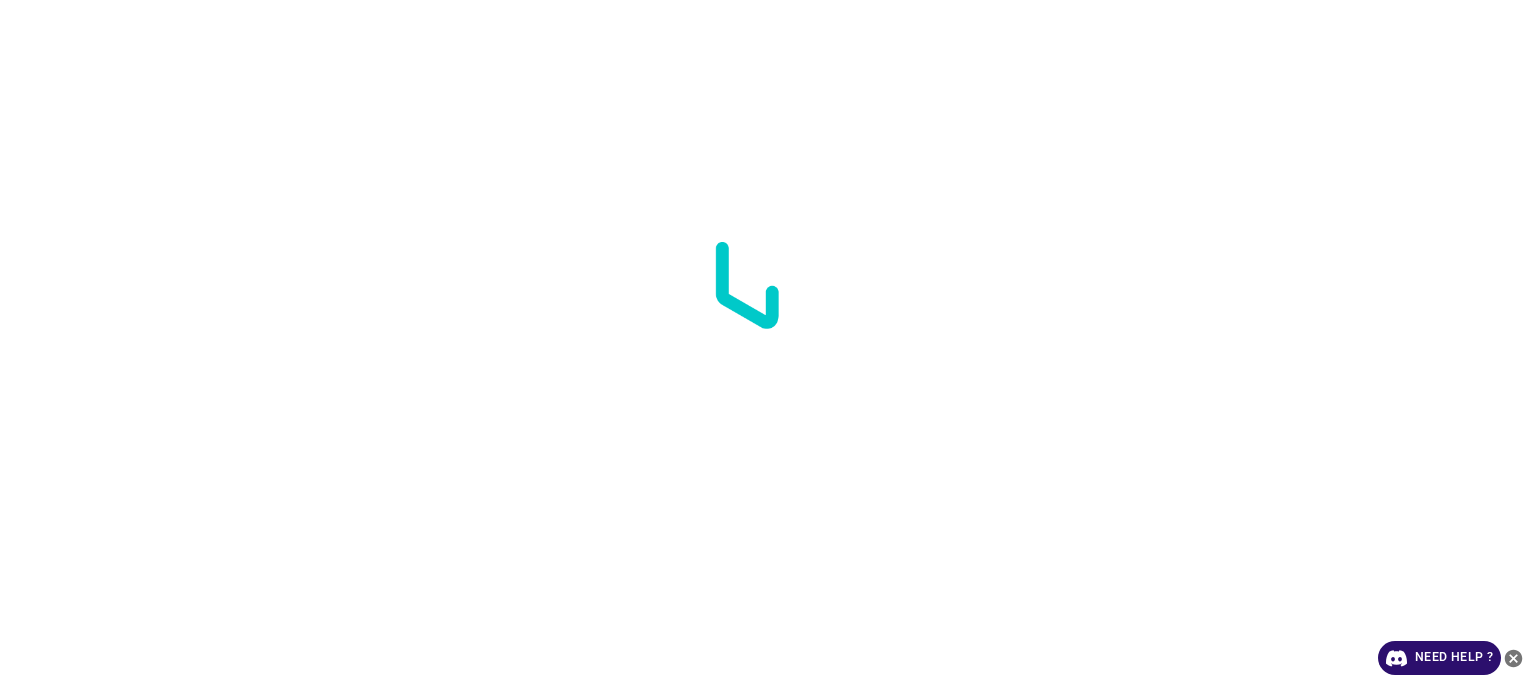 scroll, scrollTop: 0, scrollLeft: 0, axis: both 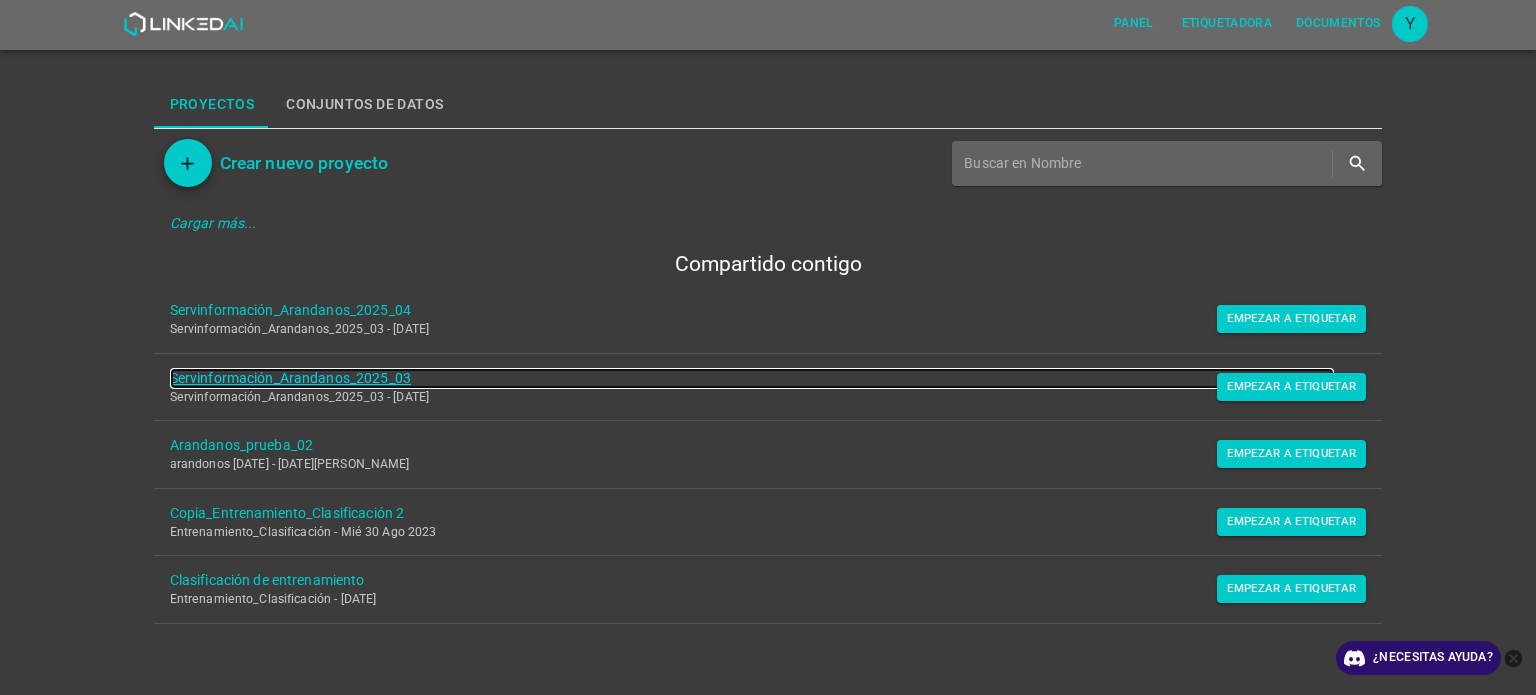 click on "Servinformación_Arandanos_2025_03" at bounding box center [290, 378] 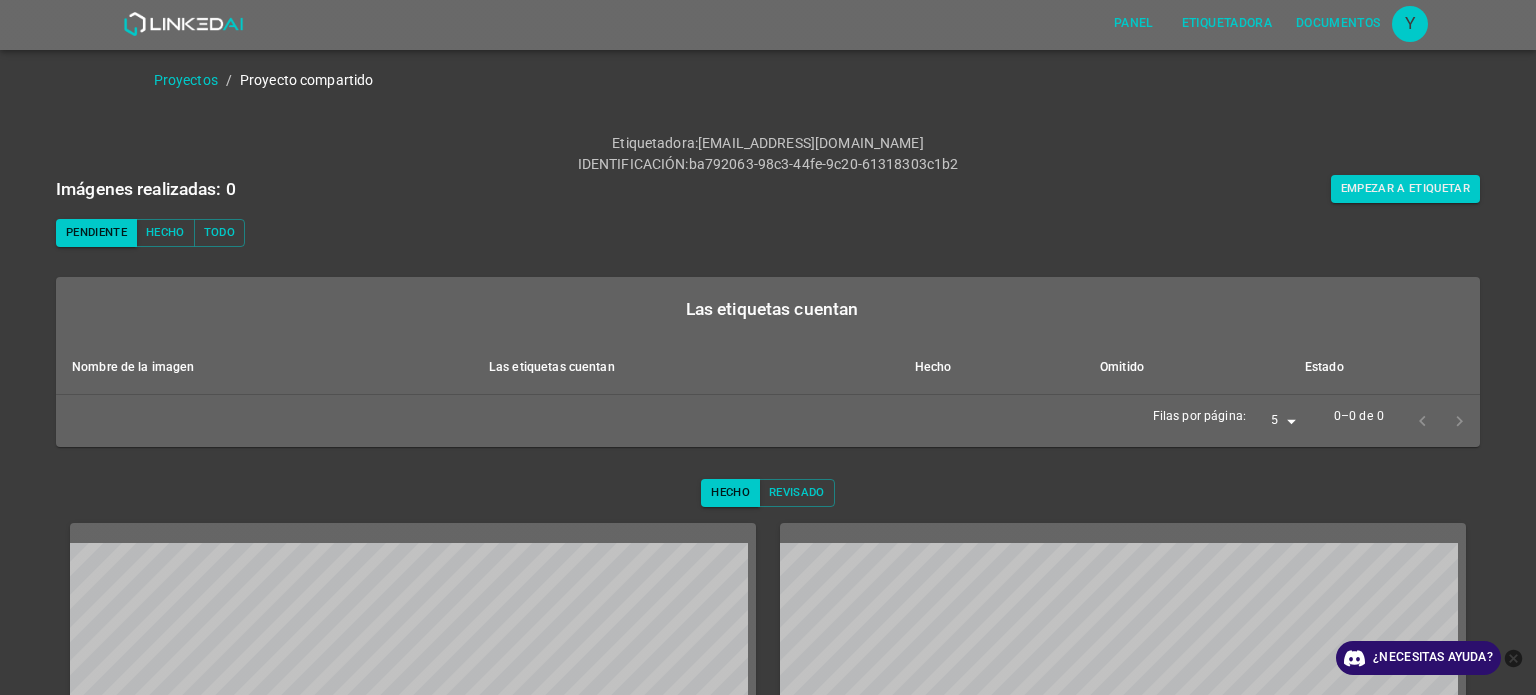 scroll, scrollTop: 0, scrollLeft: 0, axis: both 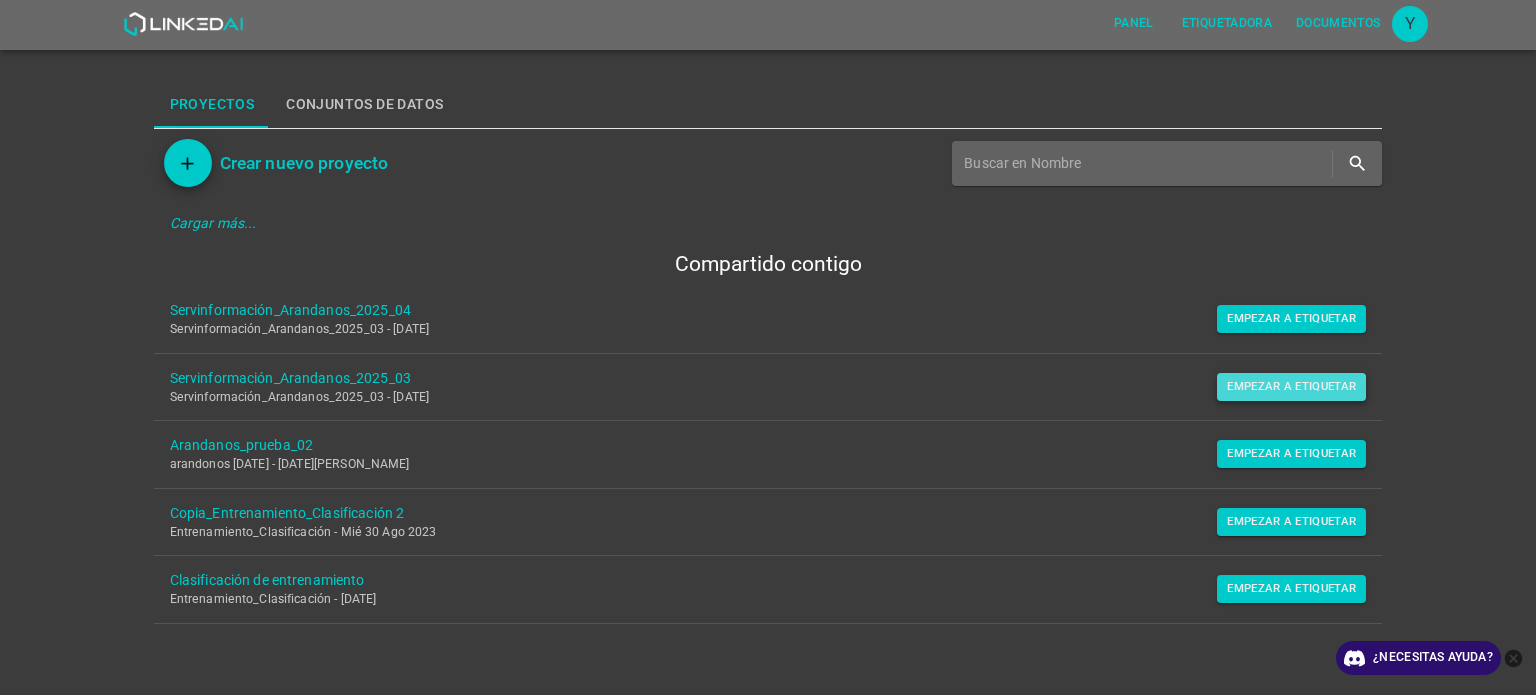 click on "Empezar a etiquetar" at bounding box center [1291, 318] 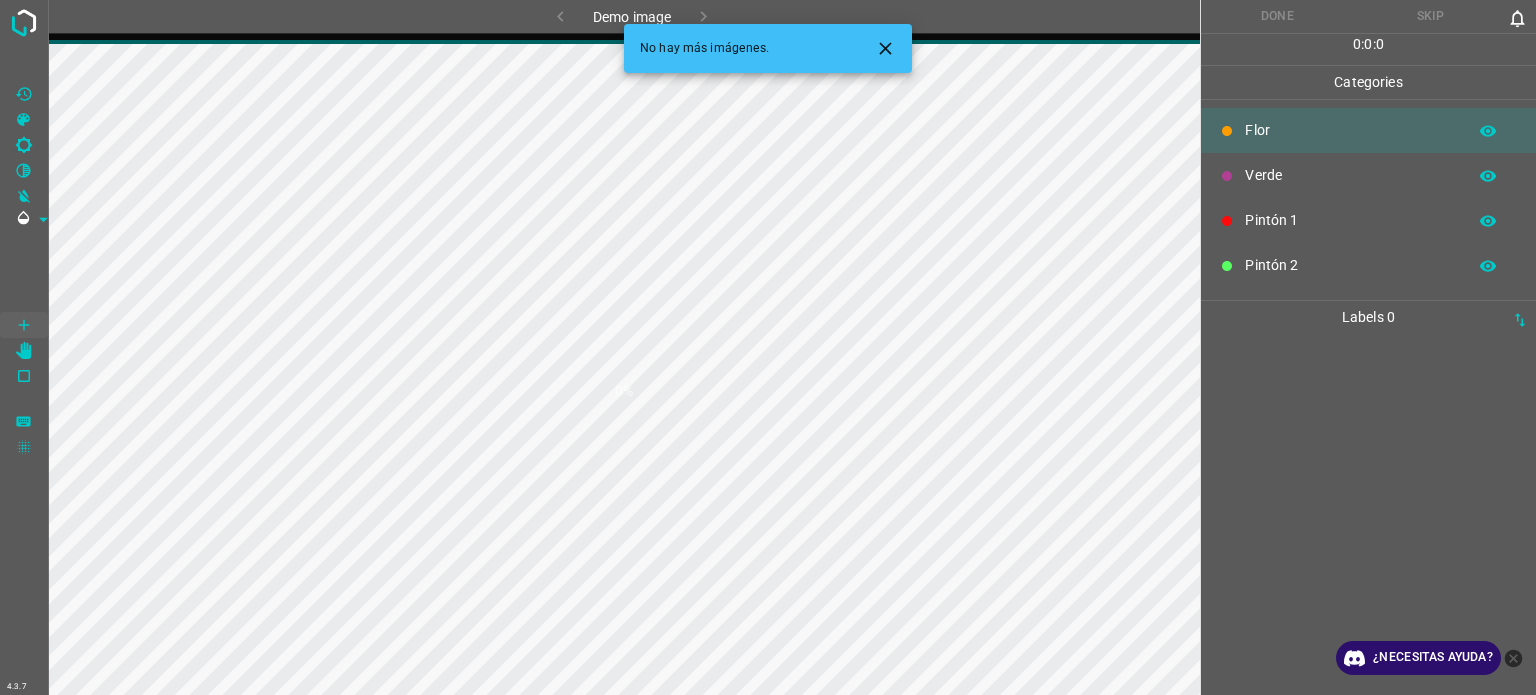 click 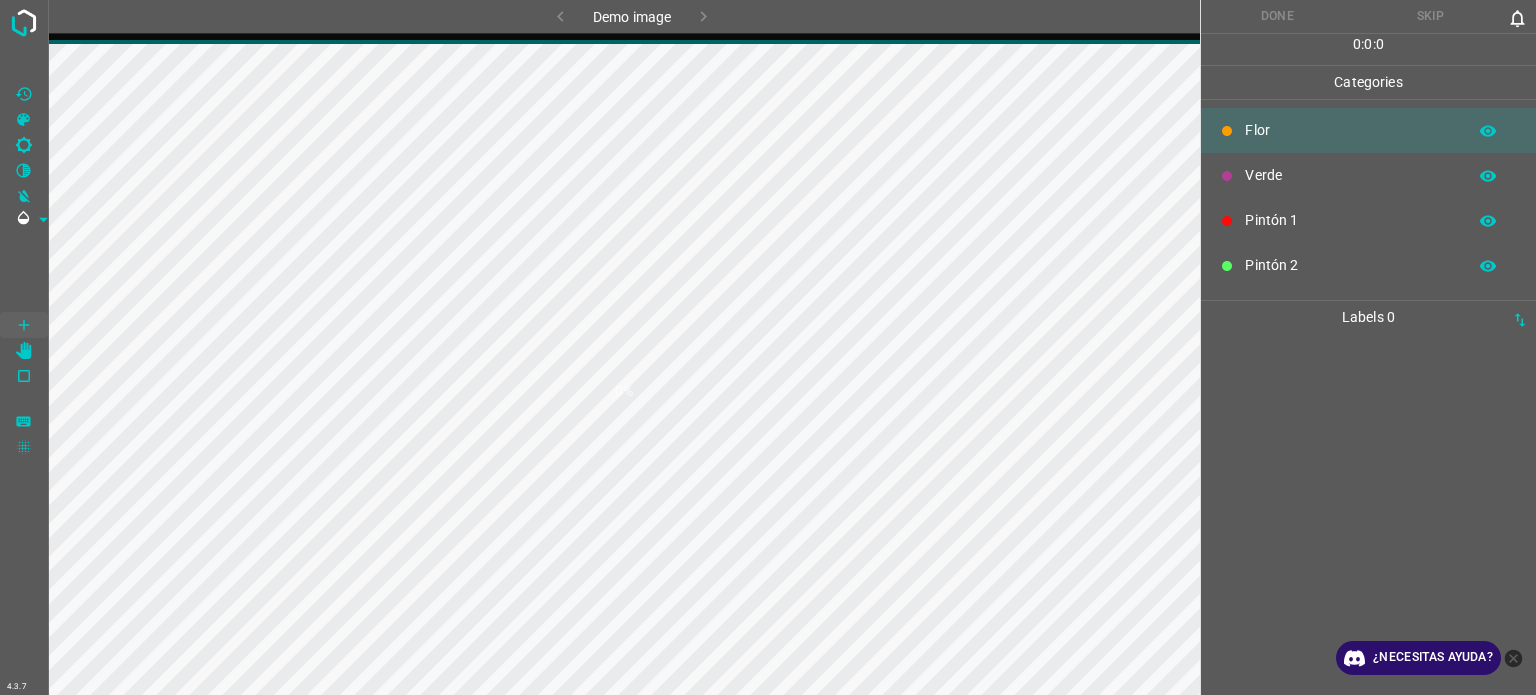 scroll, scrollTop: 0, scrollLeft: 0, axis: both 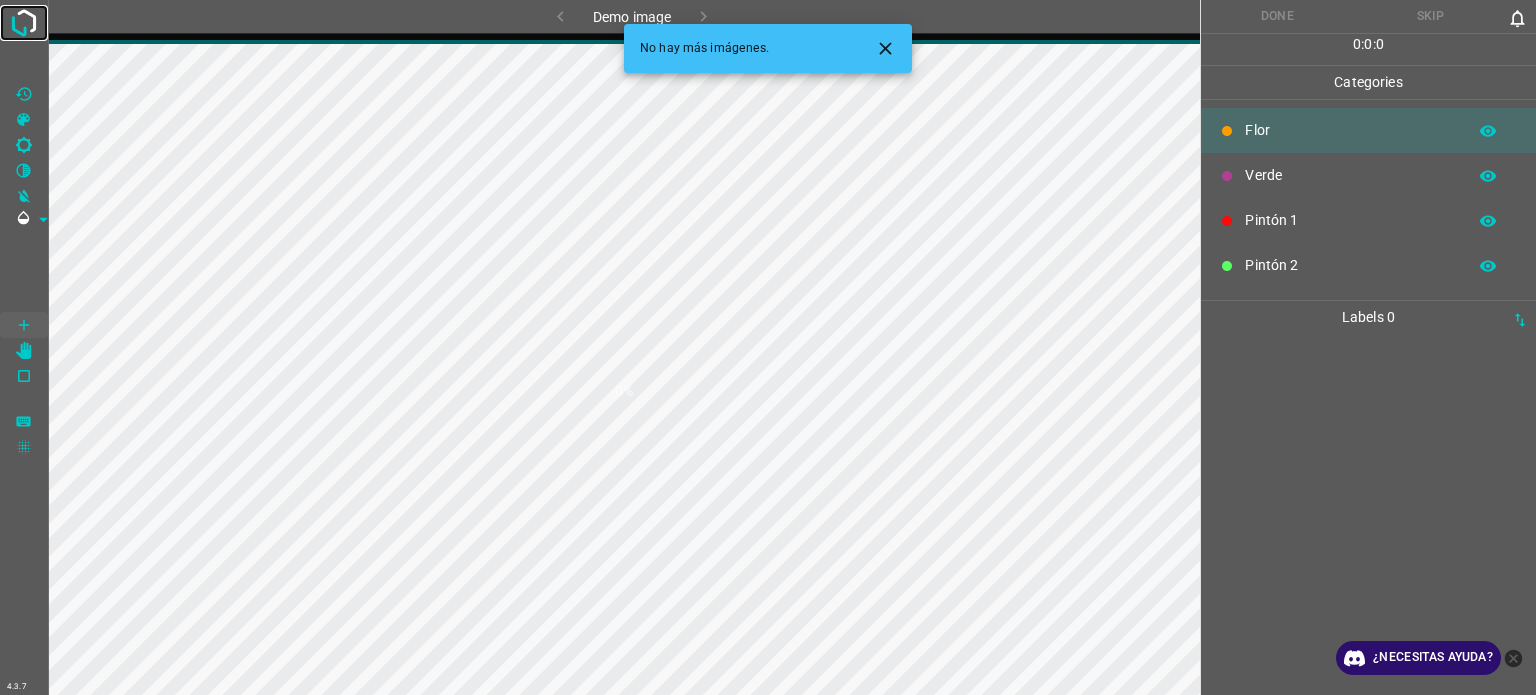 click at bounding box center [24, 23] 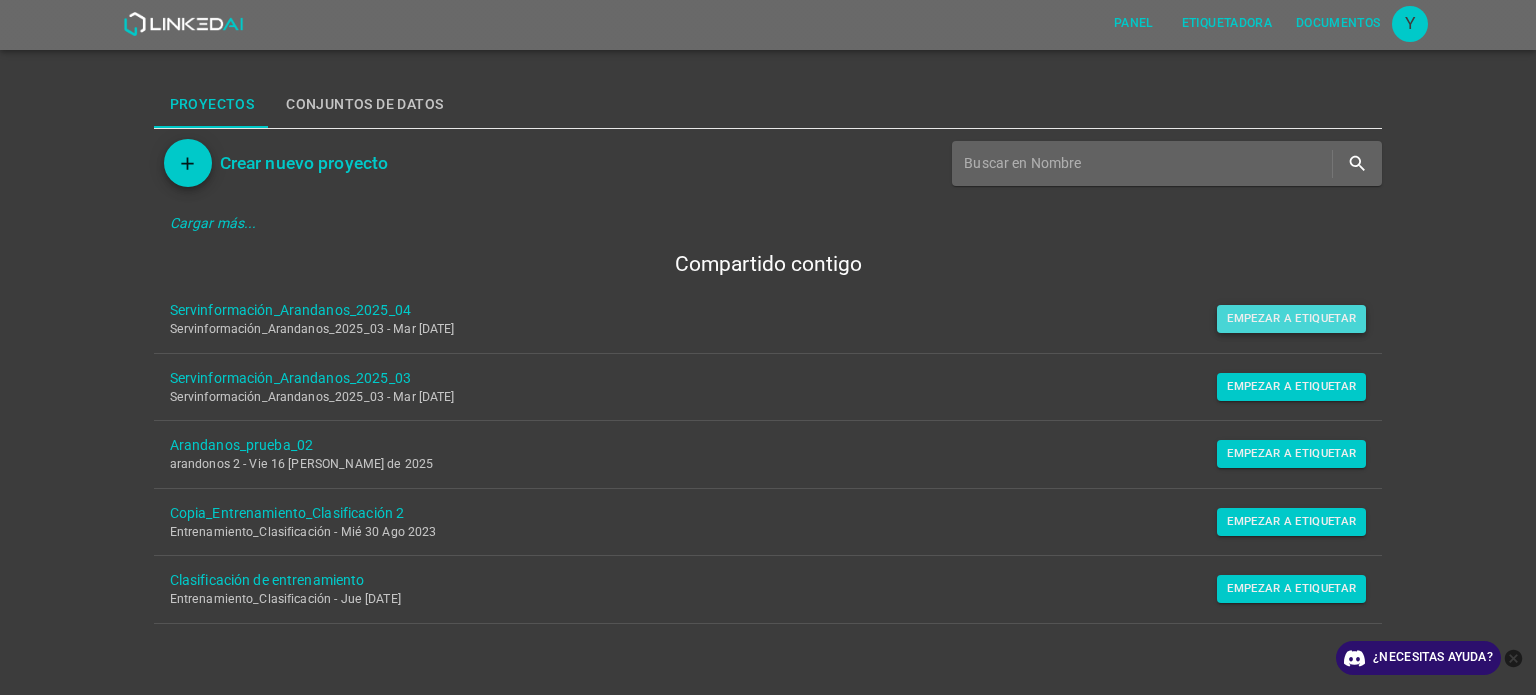 click on "Empezar a etiquetar" at bounding box center [1291, 318] 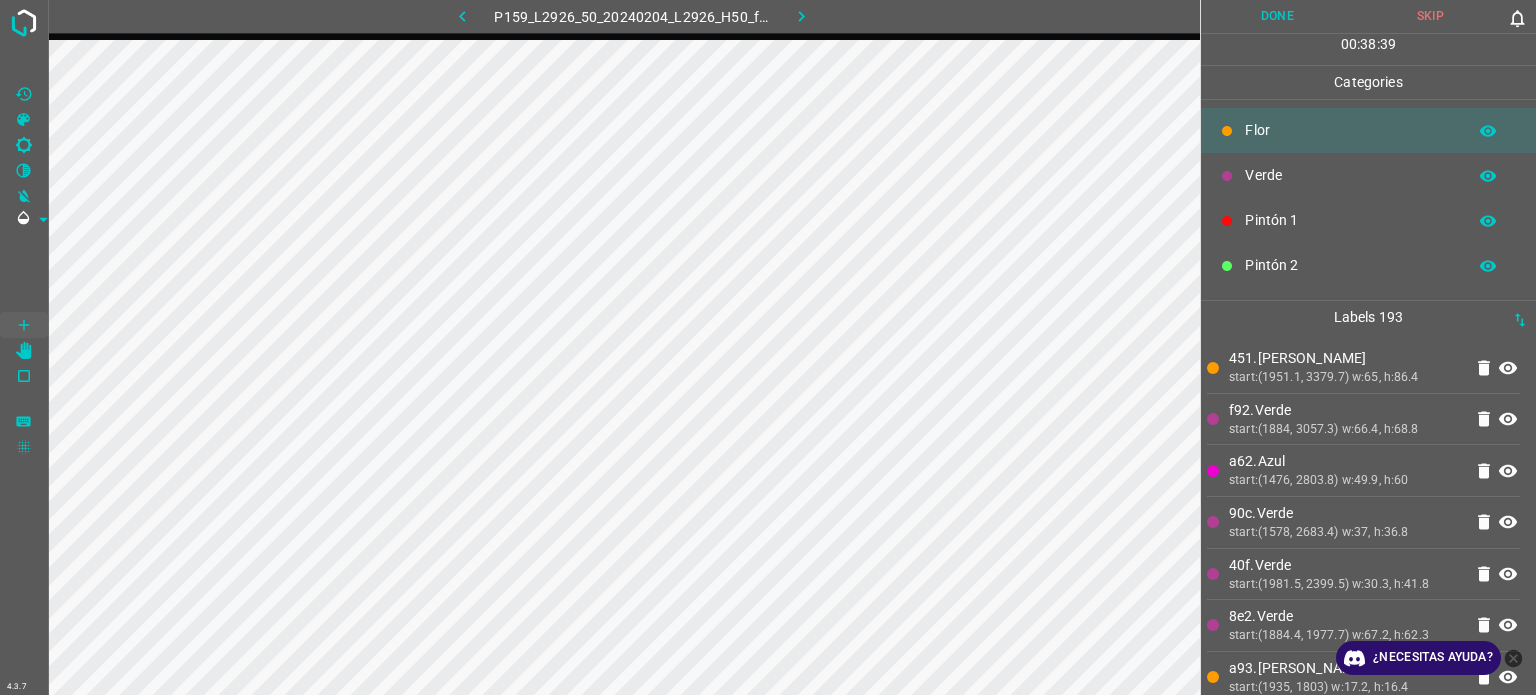 click on "Verde" at bounding box center [1368, 175] 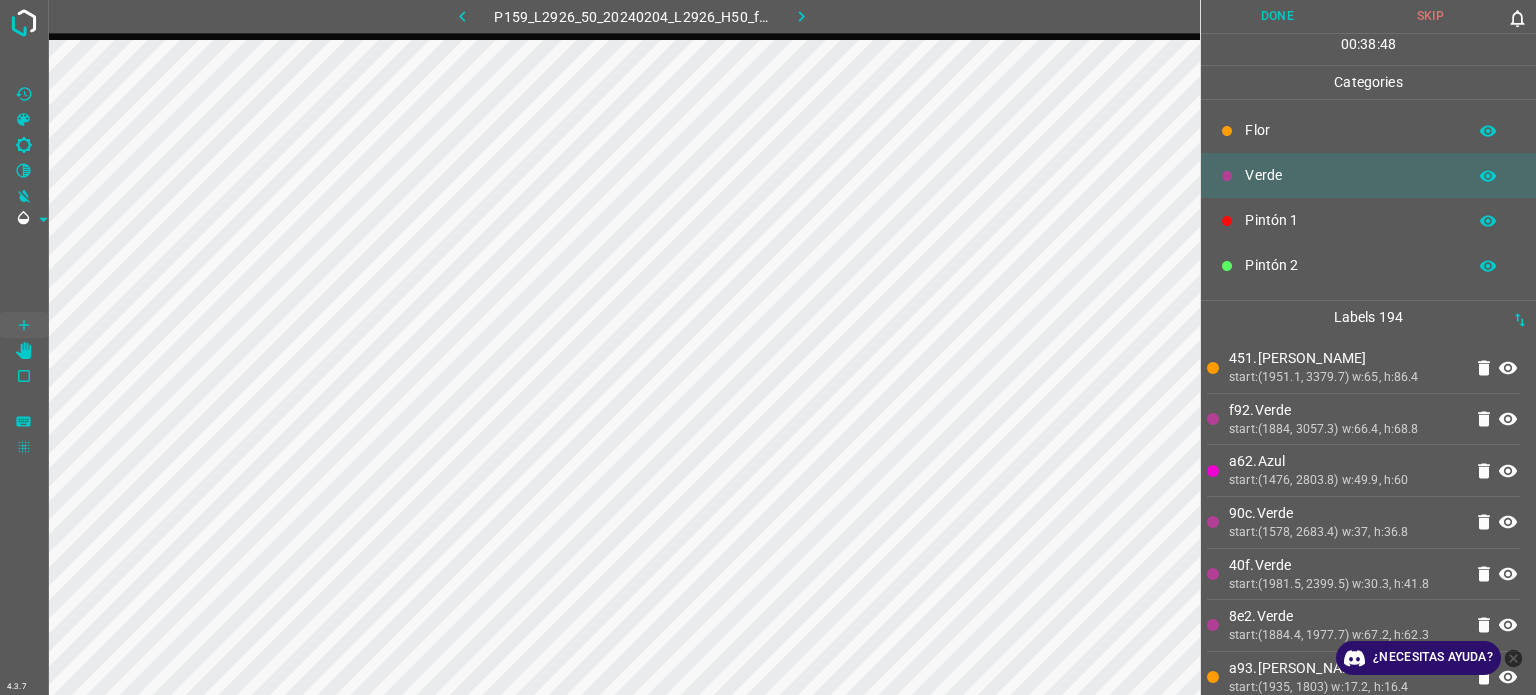 click on "Flor" at bounding box center [1350, 130] 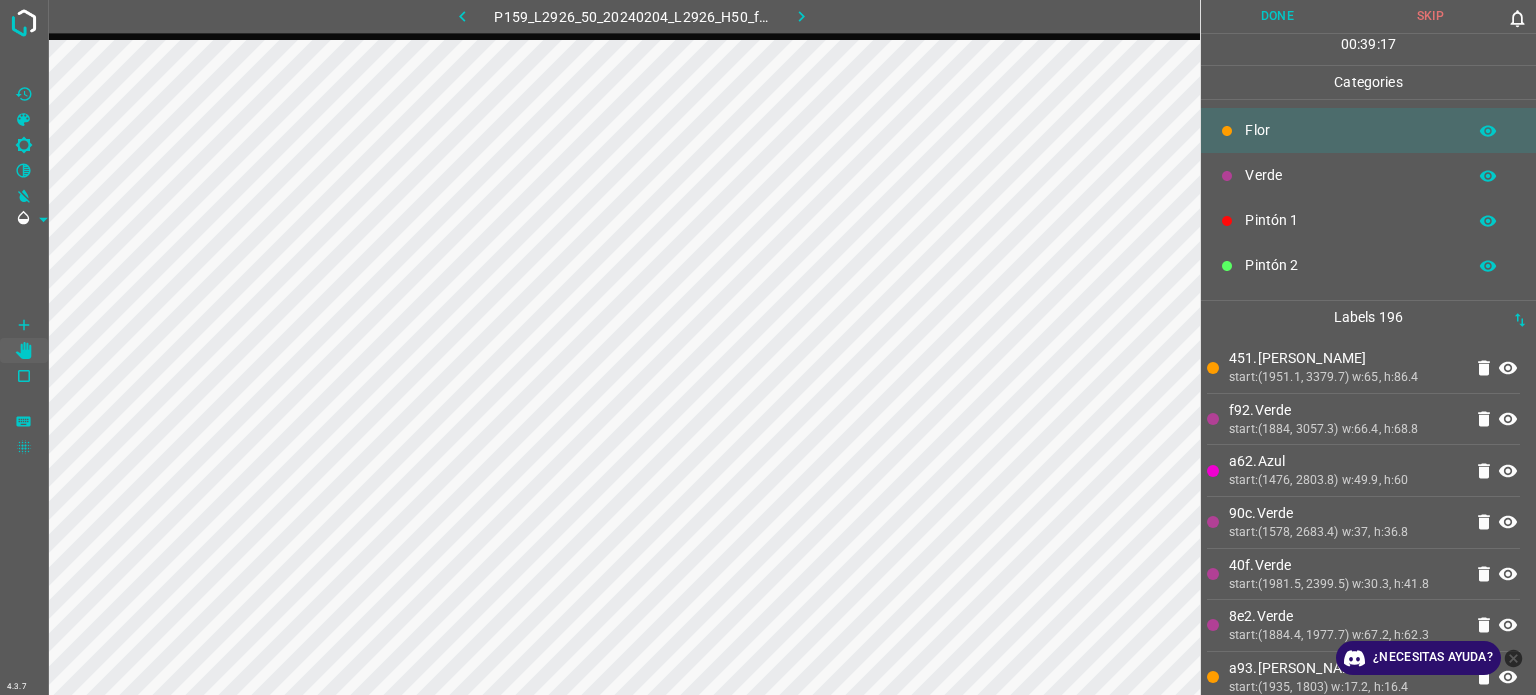 click on "Verde" at bounding box center [1350, 175] 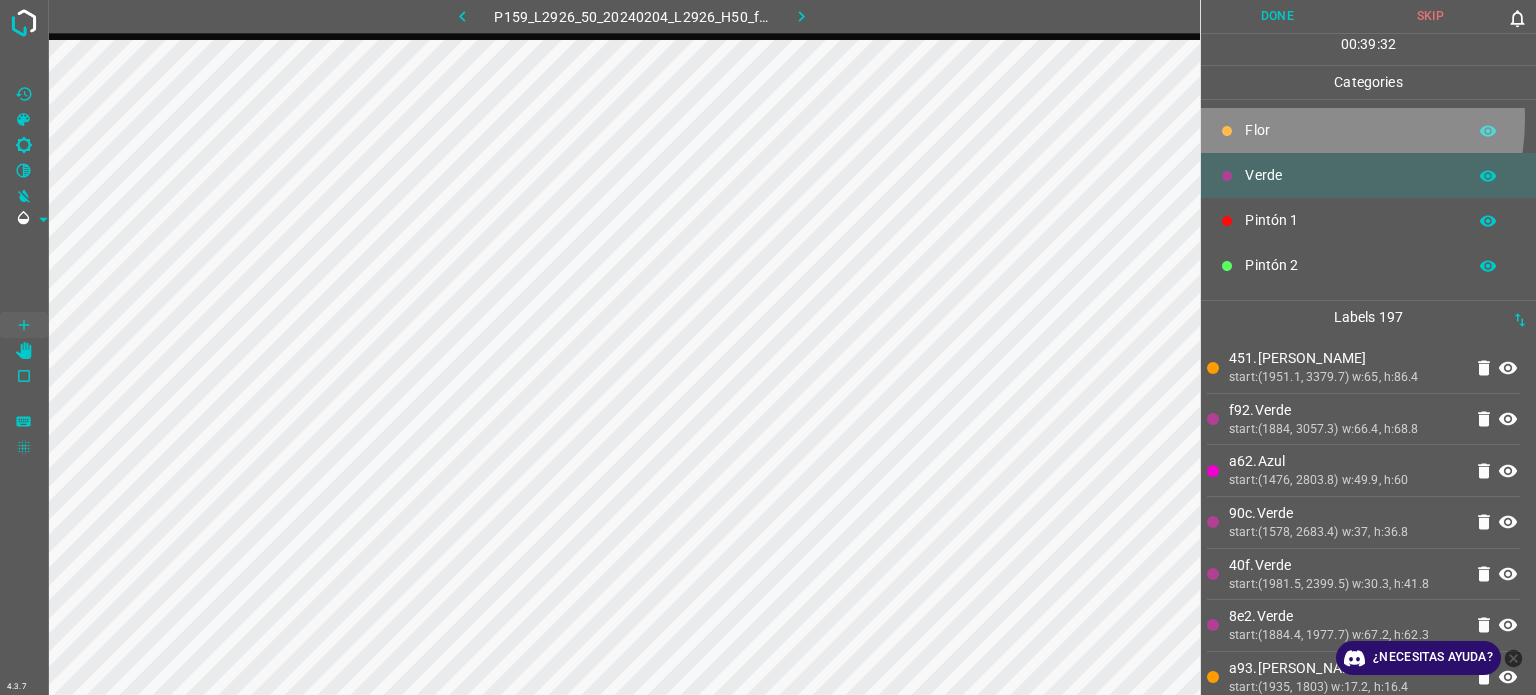 click on "Flor" at bounding box center [1368, 130] 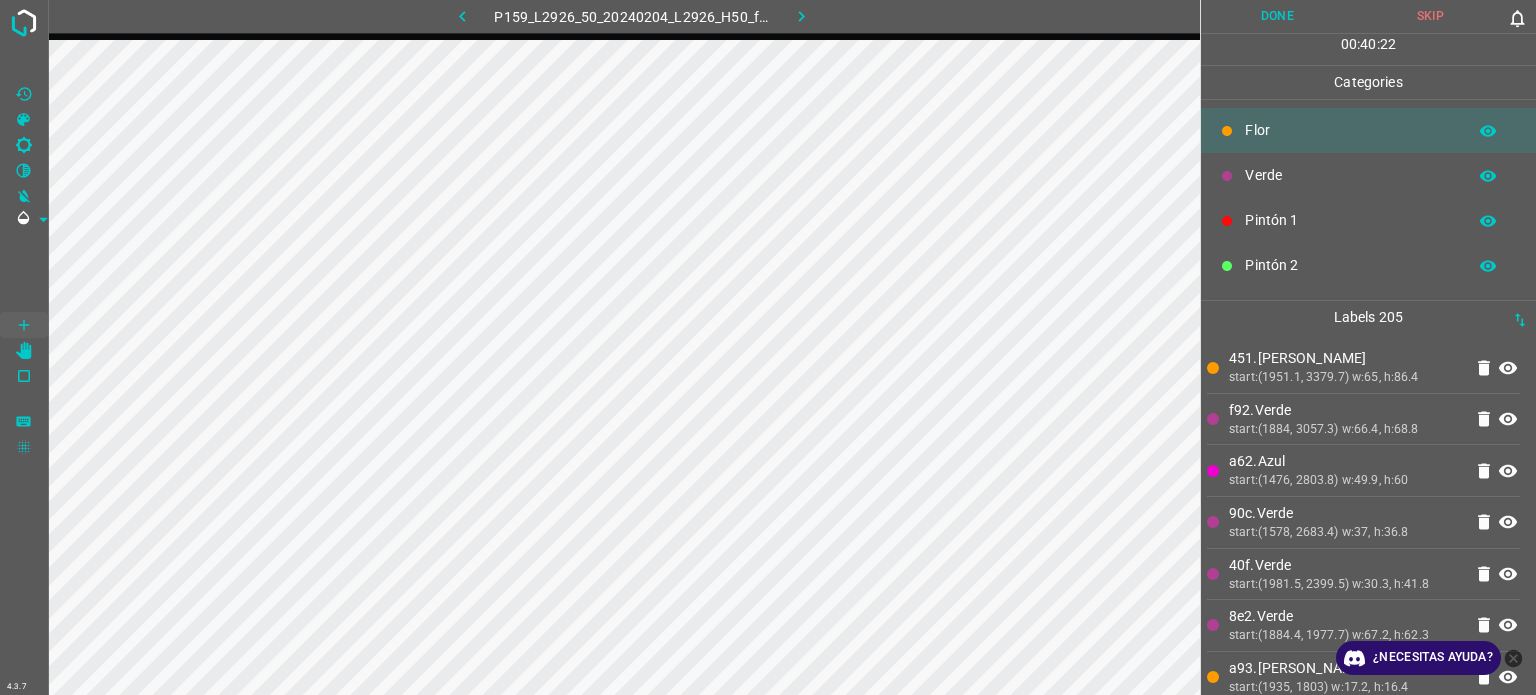 click on "Verde" at bounding box center [1350, 175] 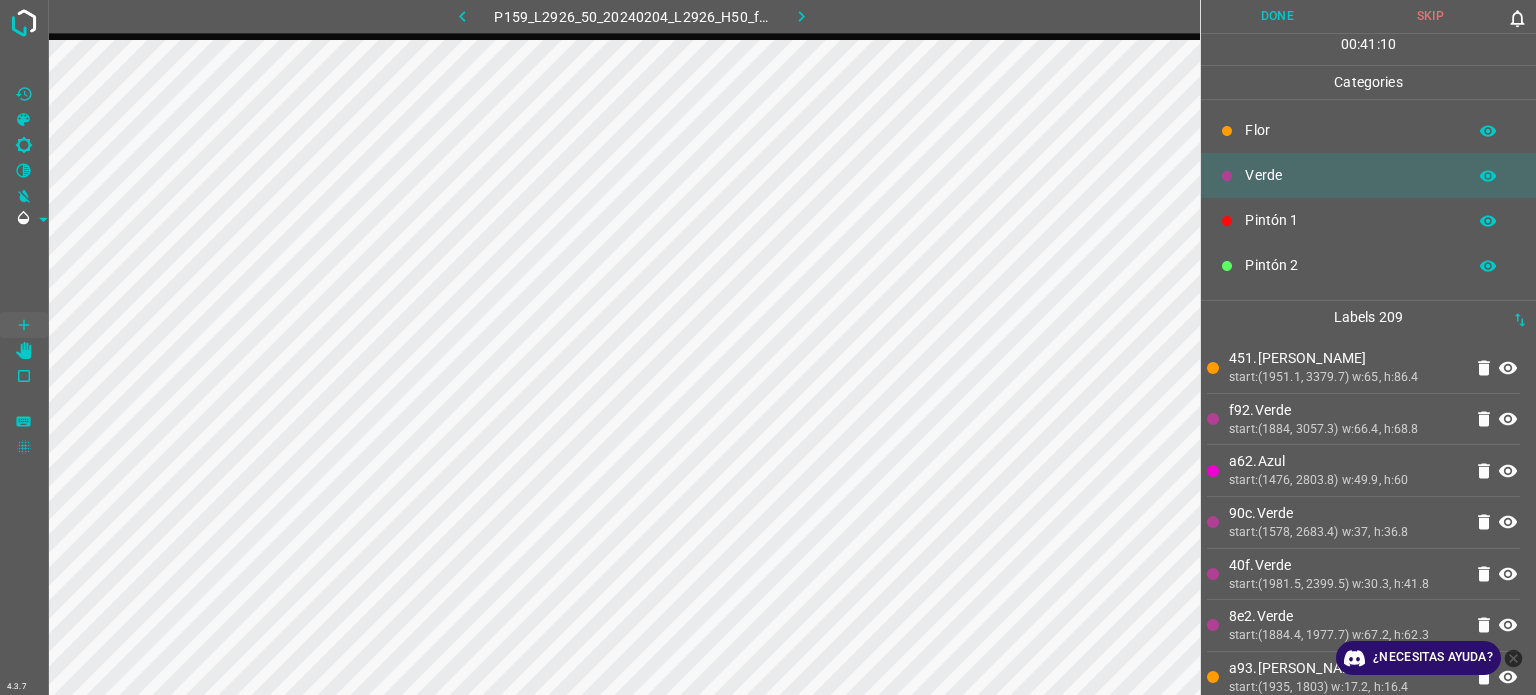 click on "Flor" at bounding box center [1368, 130] 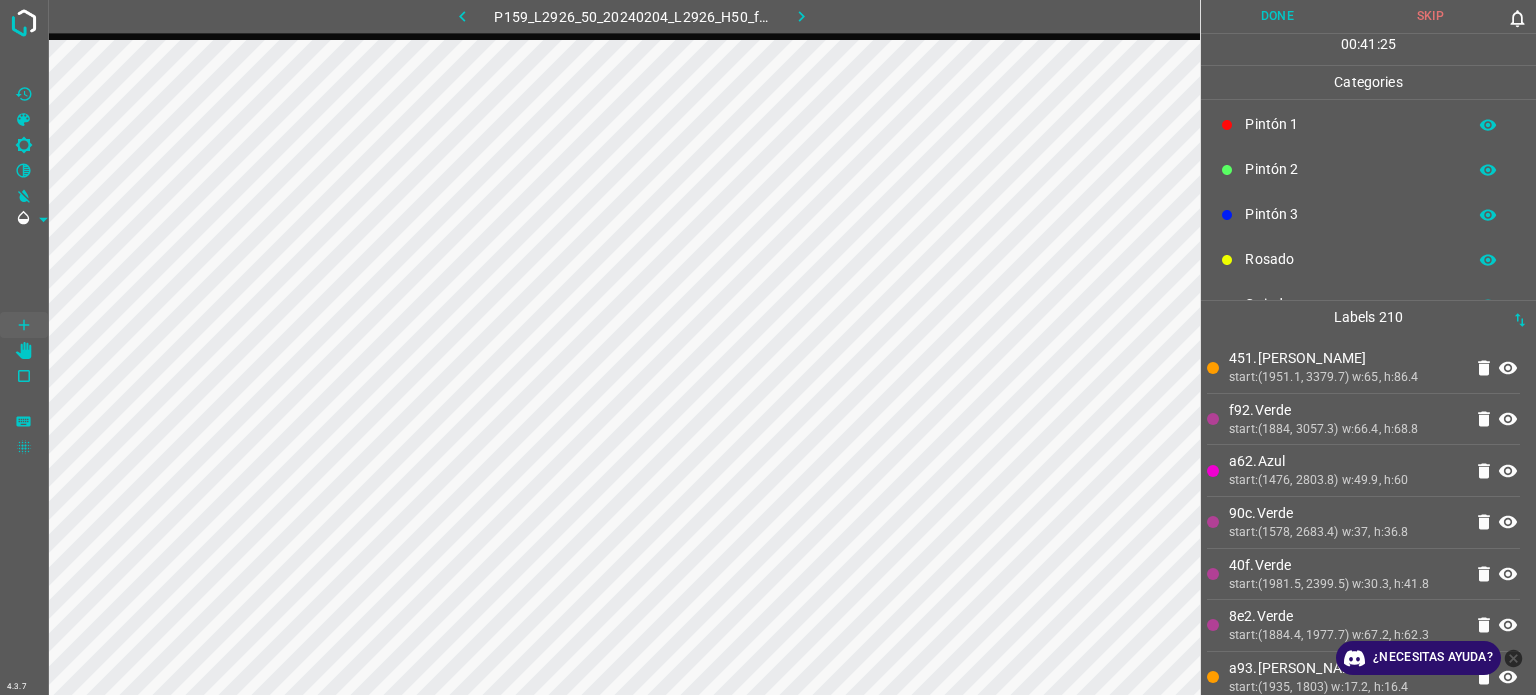 scroll, scrollTop: 176, scrollLeft: 0, axis: vertical 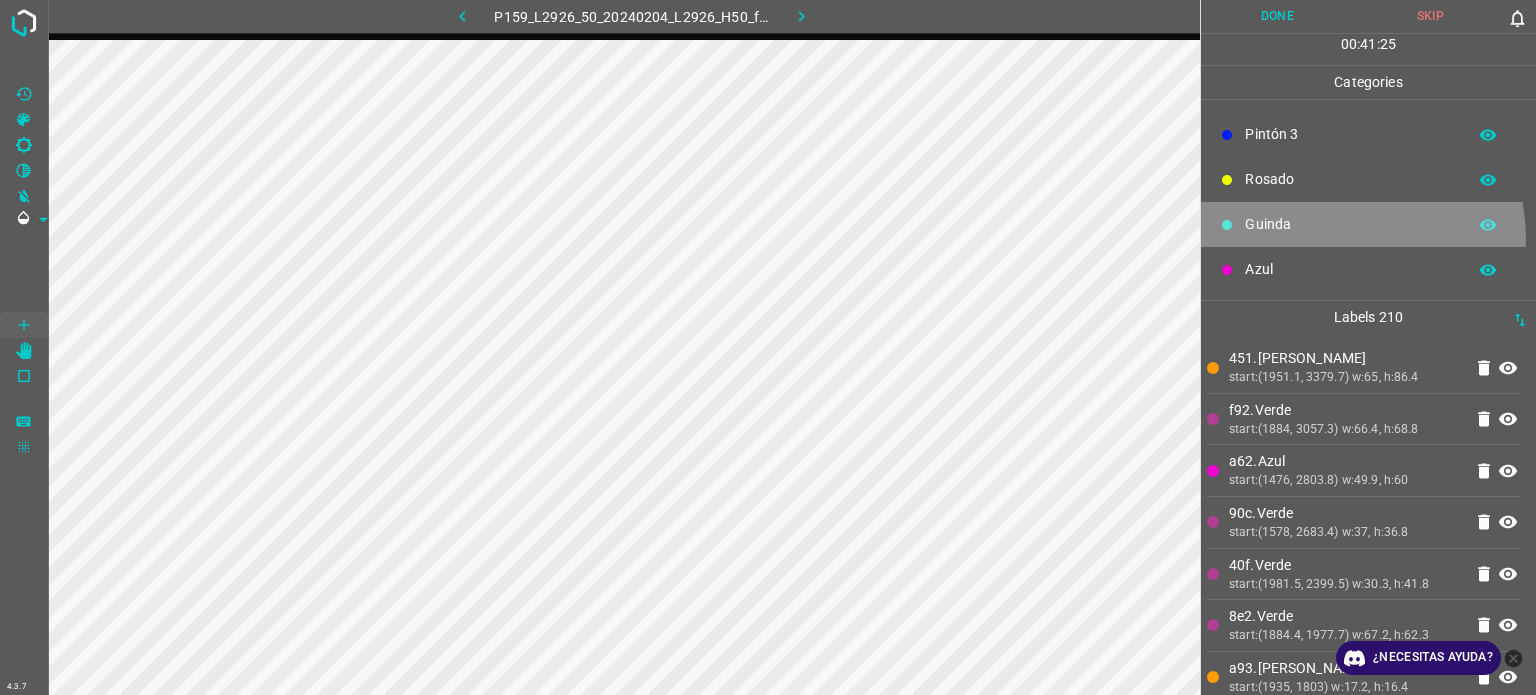 drag, startPoint x: 1318, startPoint y: 239, endPoint x: 1291, endPoint y: 252, distance: 29.966648 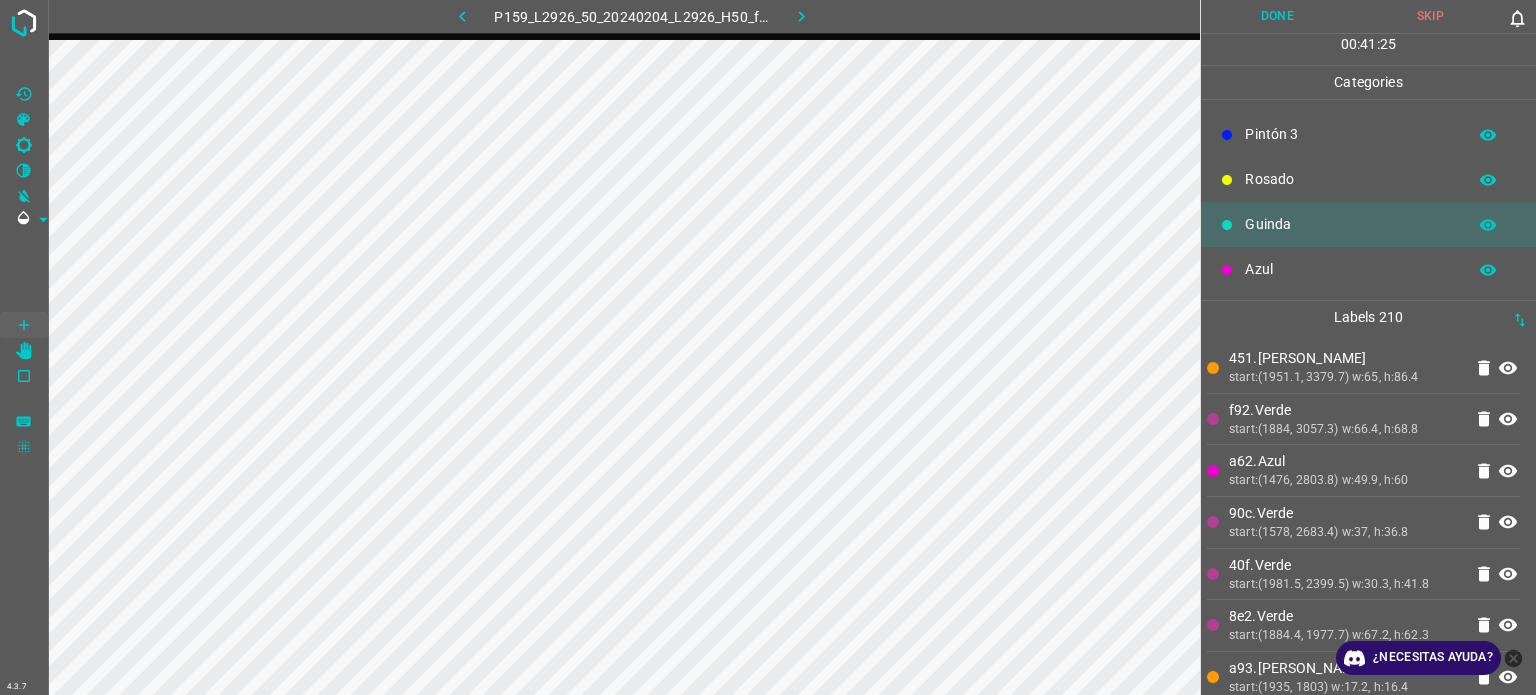 click on "Azul" at bounding box center (1368, 269) 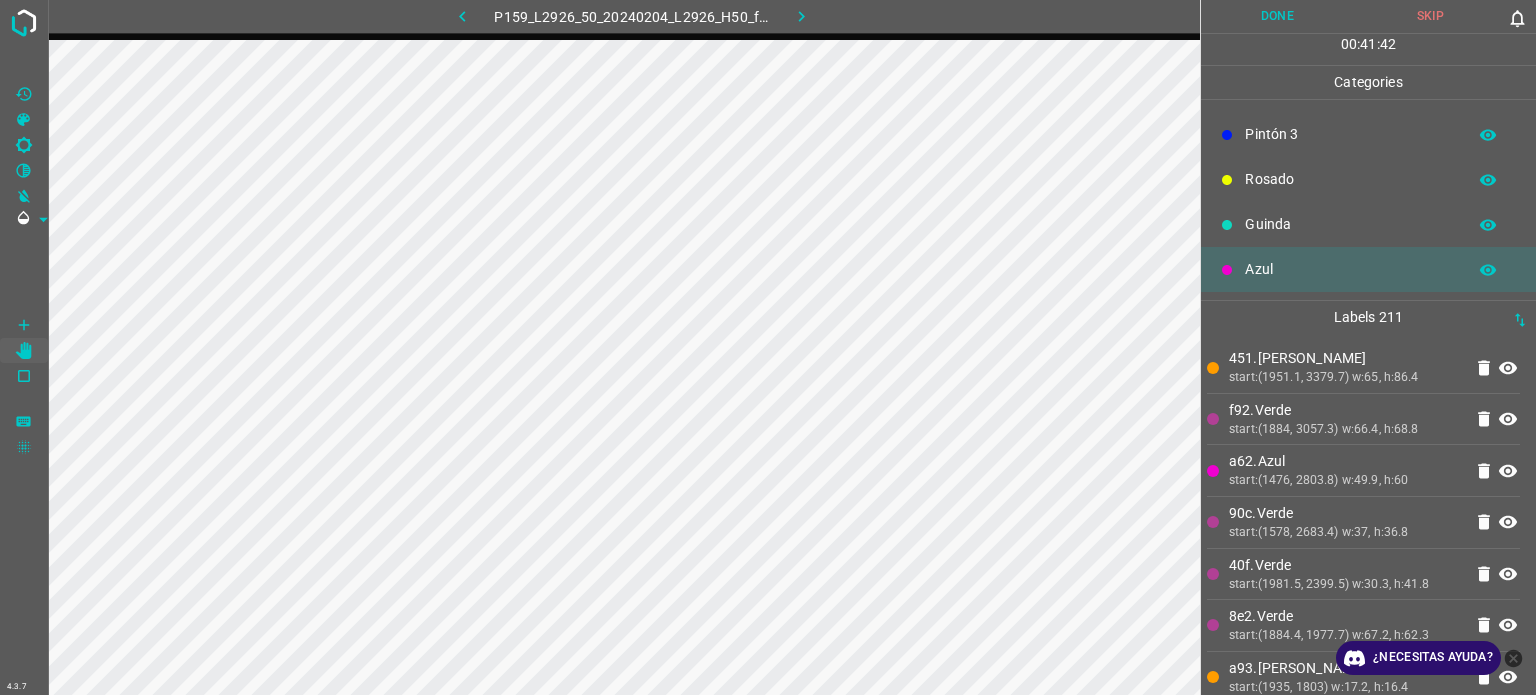 click on "Pintón 3" at bounding box center (1350, 134) 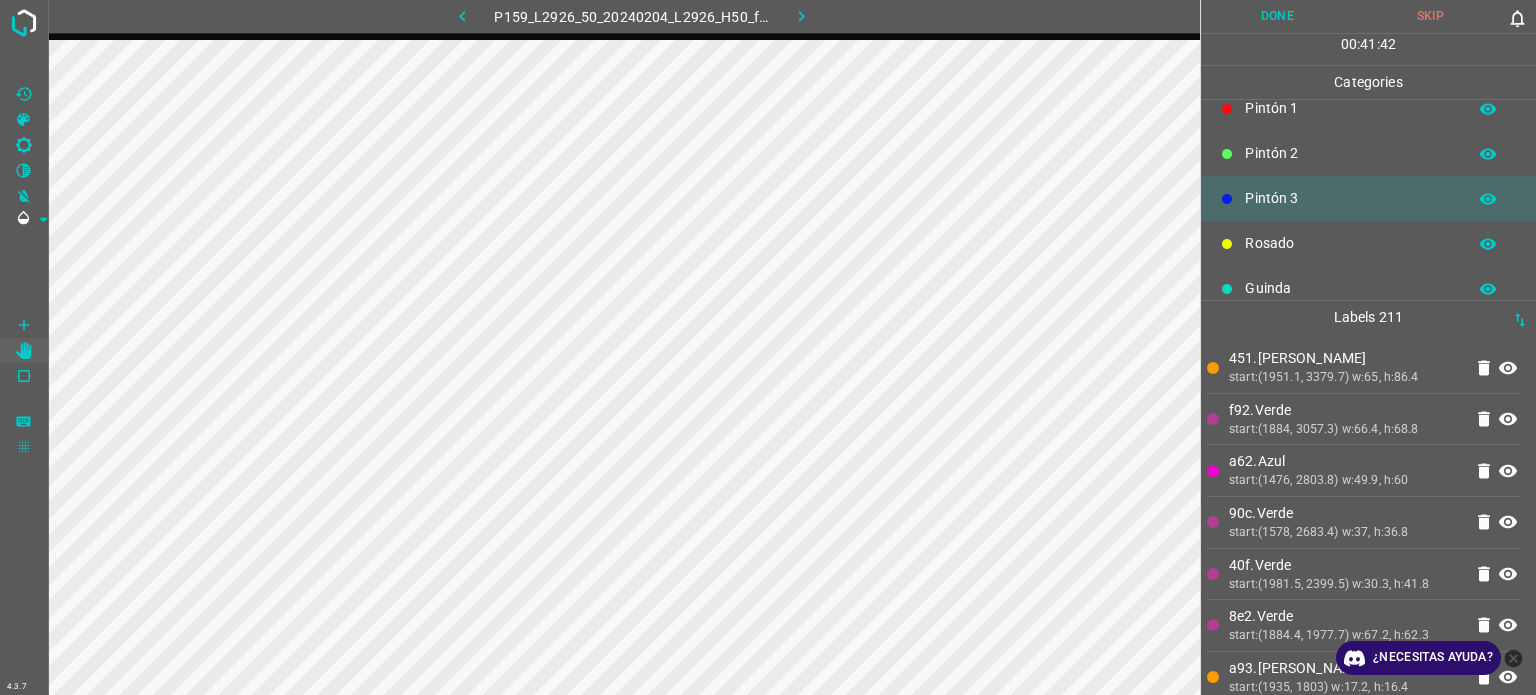 scroll, scrollTop: 0, scrollLeft: 0, axis: both 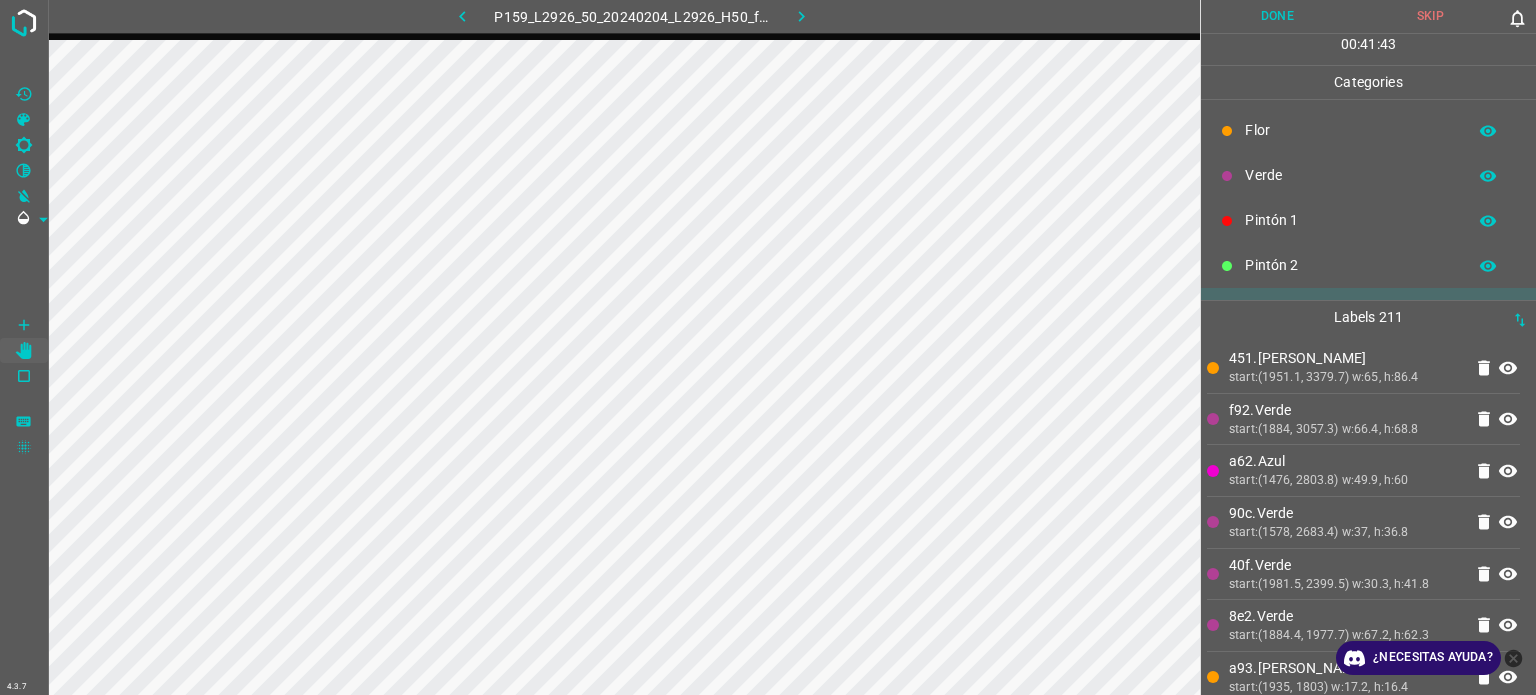 click on "Flor" at bounding box center [1368, 130] 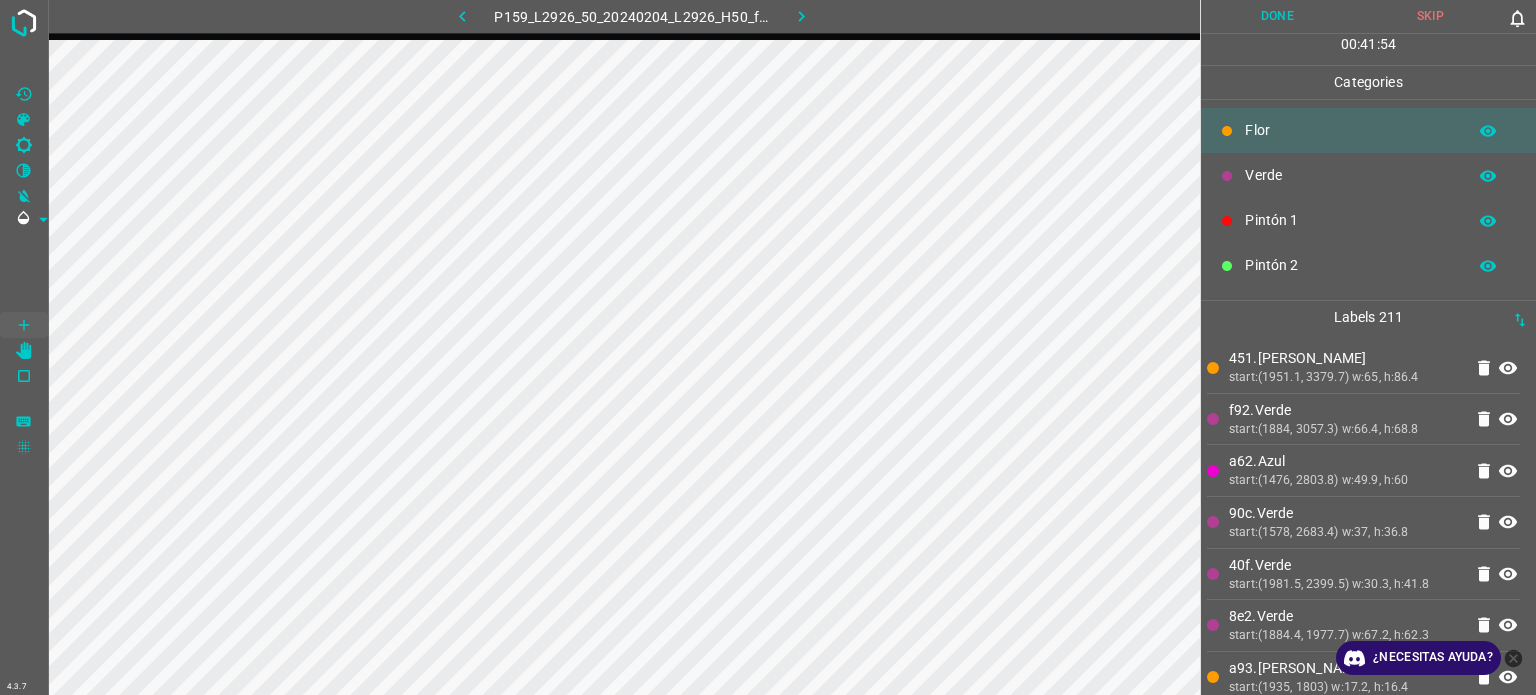 click on "Verde" at bounding box center [1368, 175] 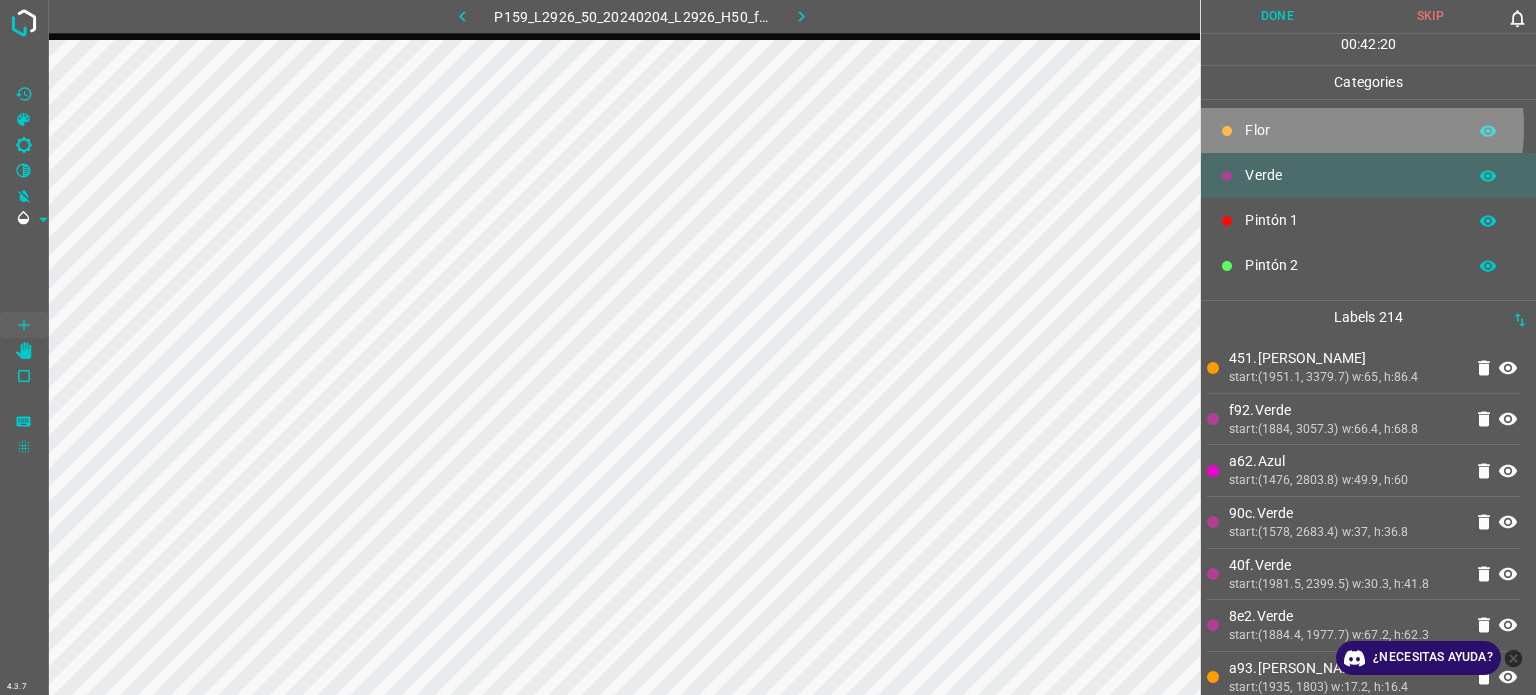 click on "Flor" at bounding box center (1350, 130) 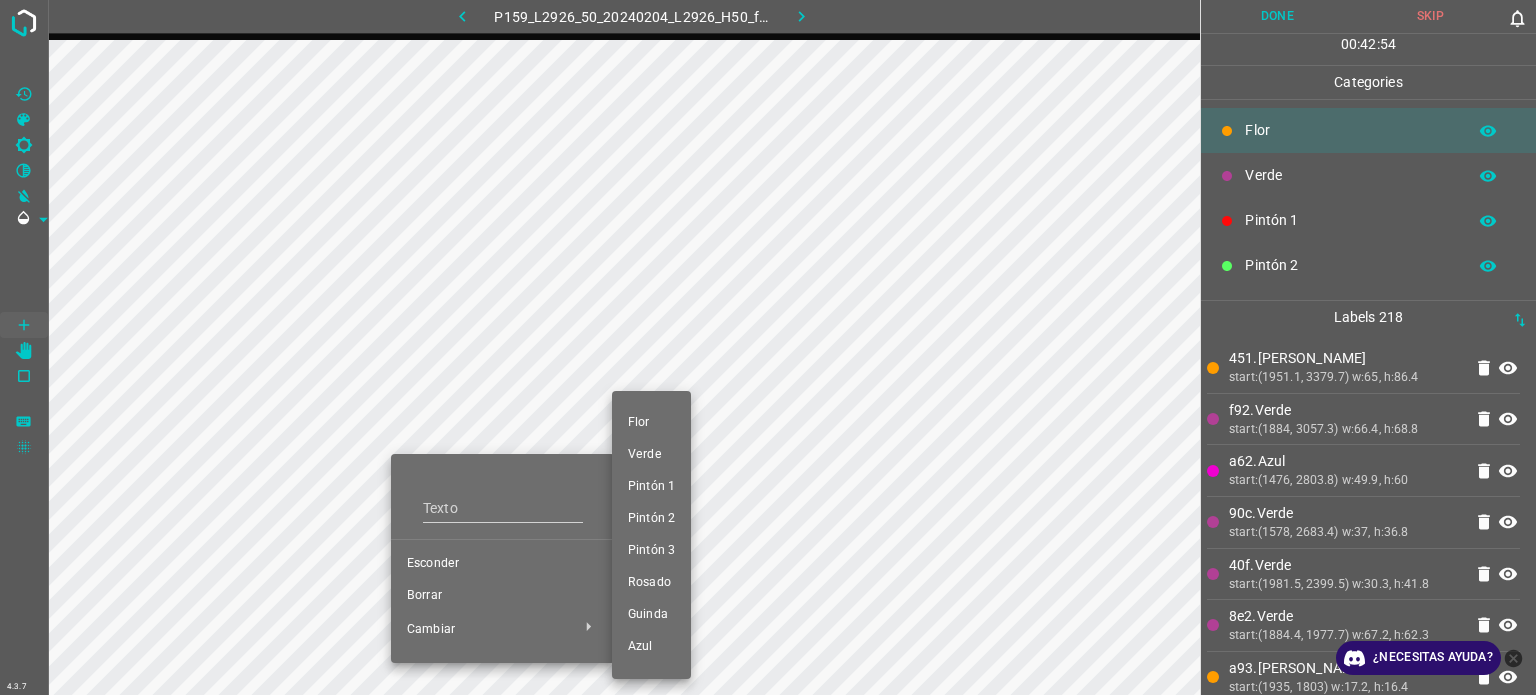 click at bounding box center (768, 347) 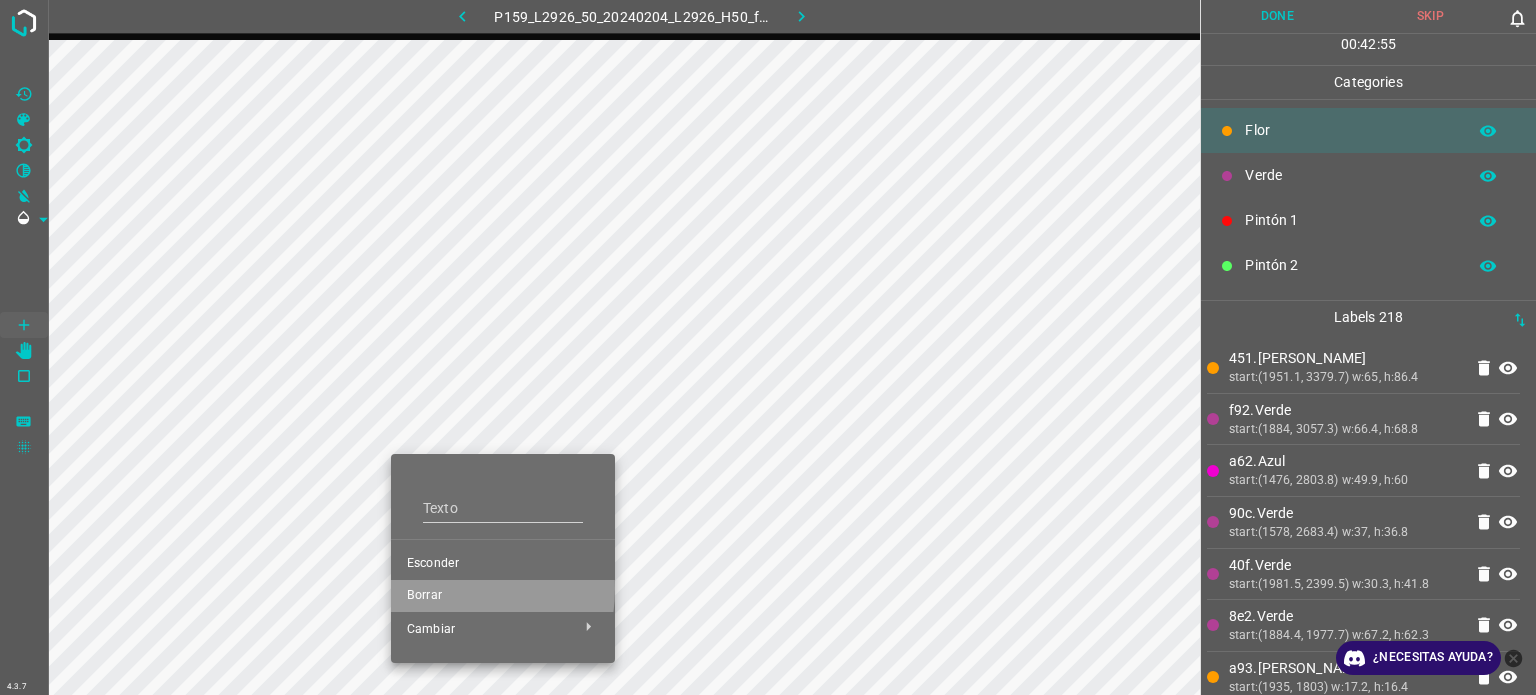click on "Borrar" at bounding box center [503, 596] 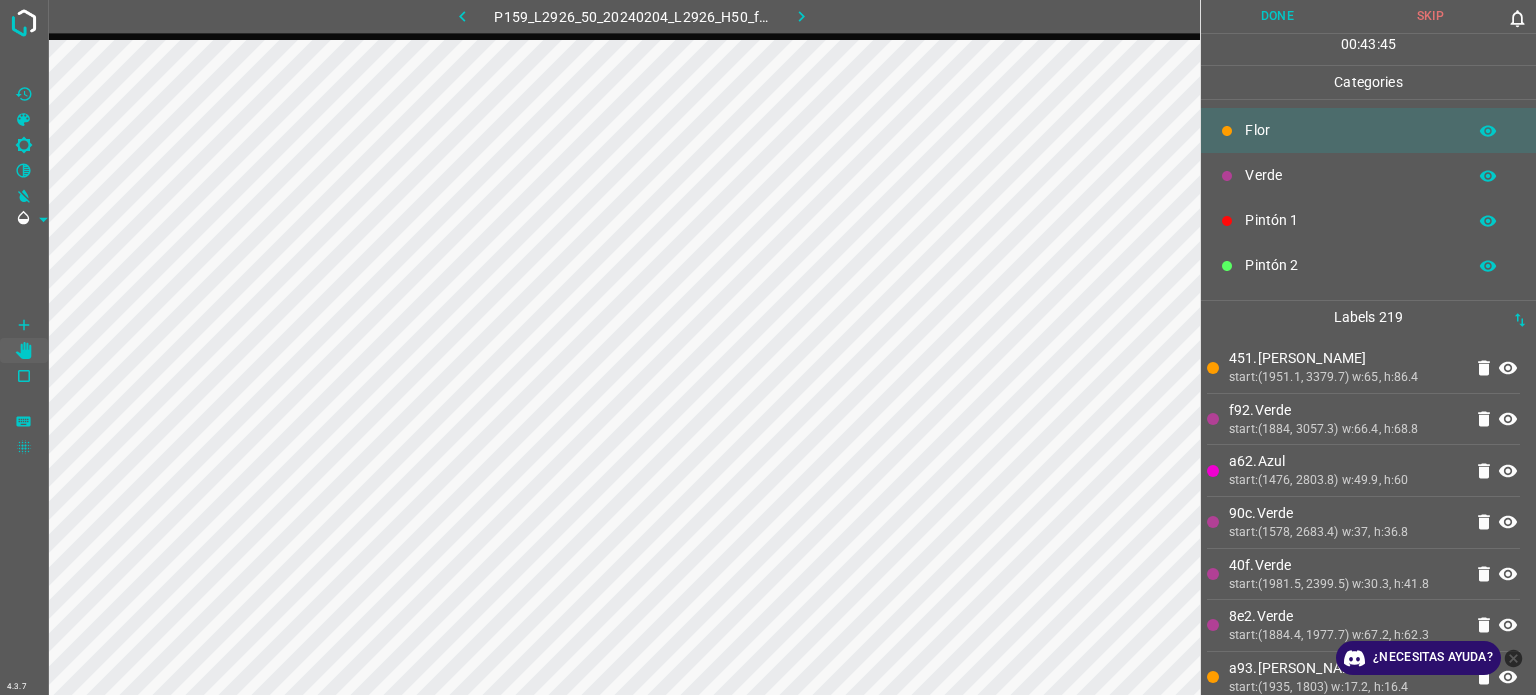 click on "Verde" at bounding box center (1350, 175) 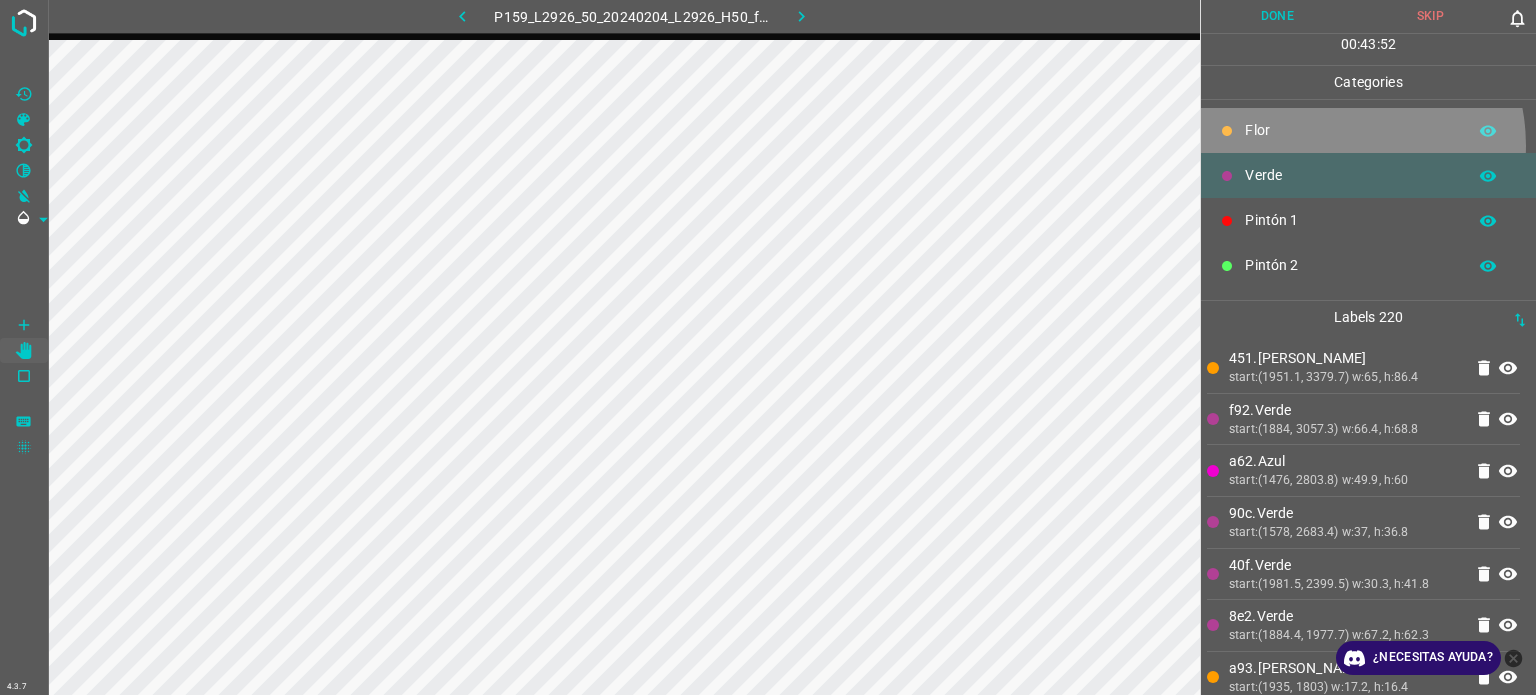 click on "Flor" at bounding box center (1368, 130) 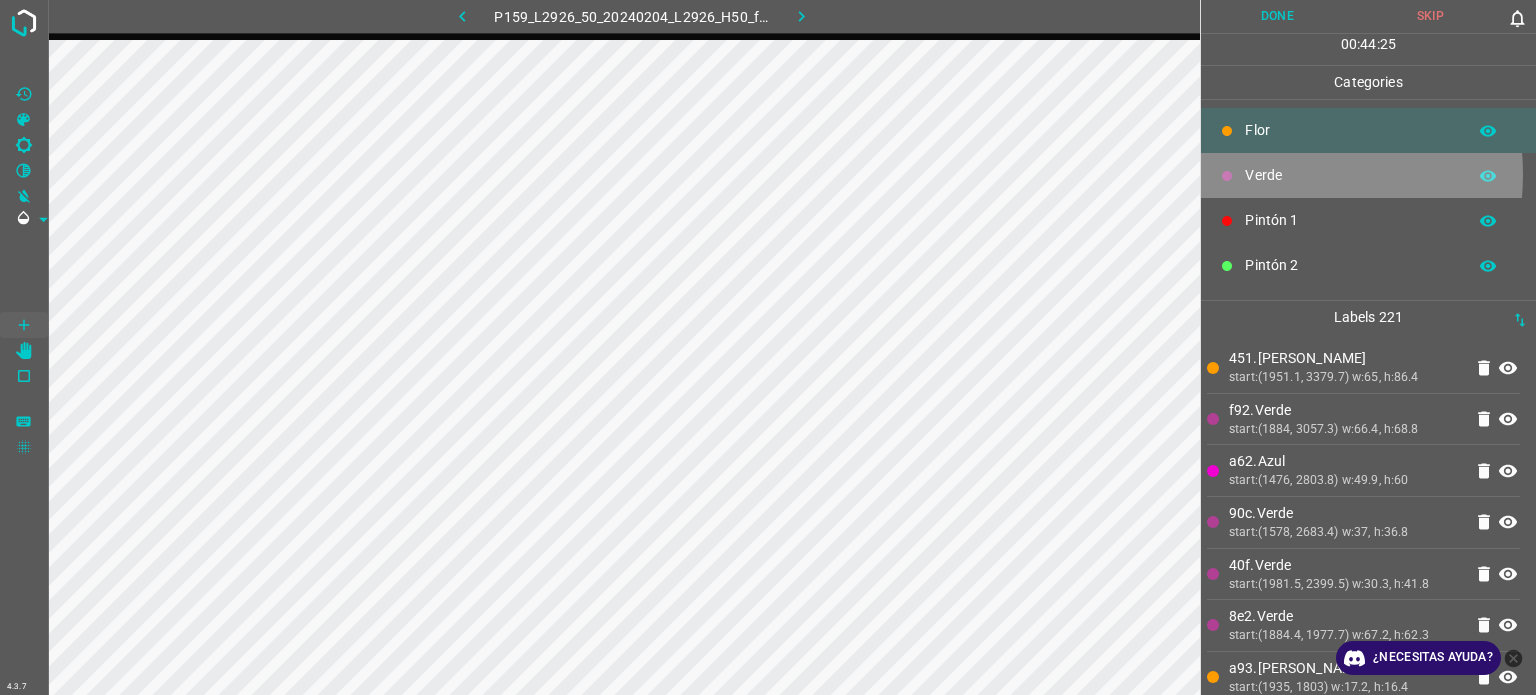 click on "Verde" at bounding box center [1350, 175] 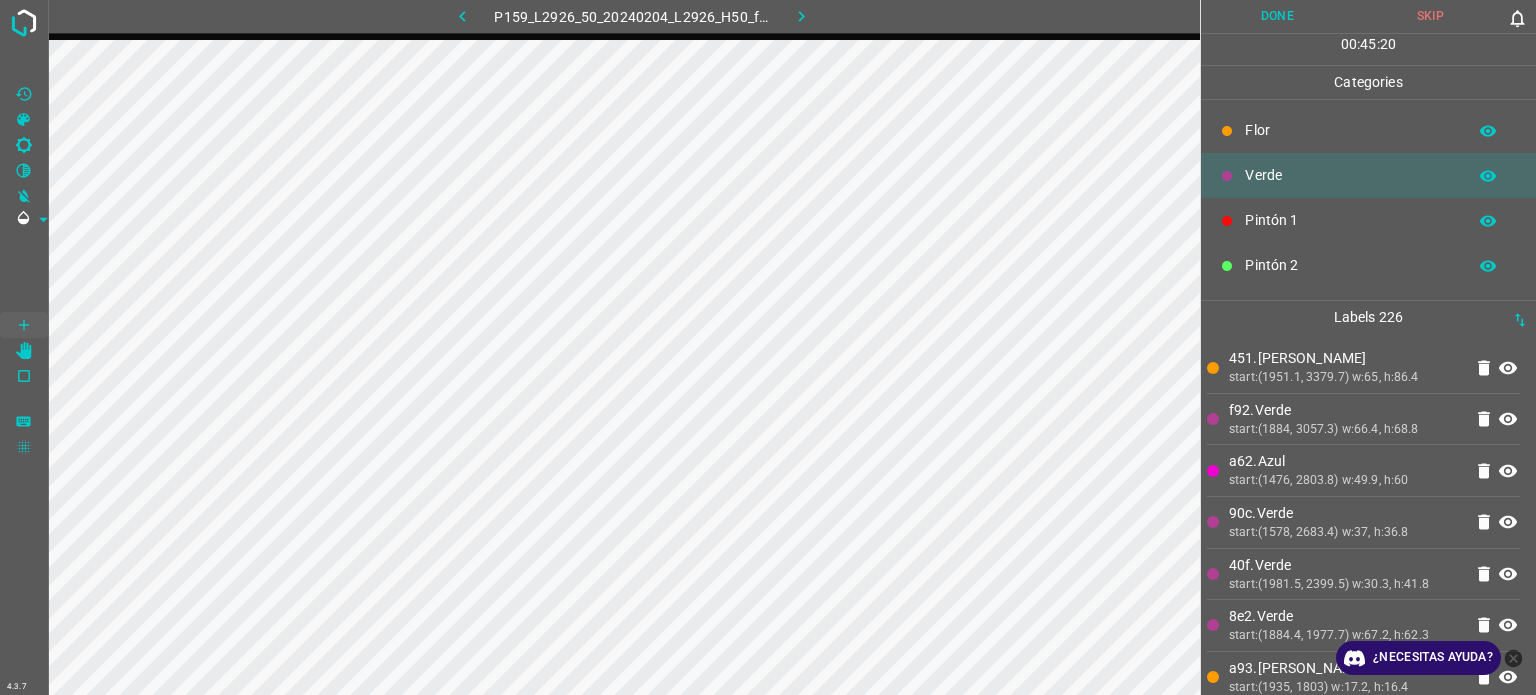 click on "Flor" at bounding box center (1368, 130) 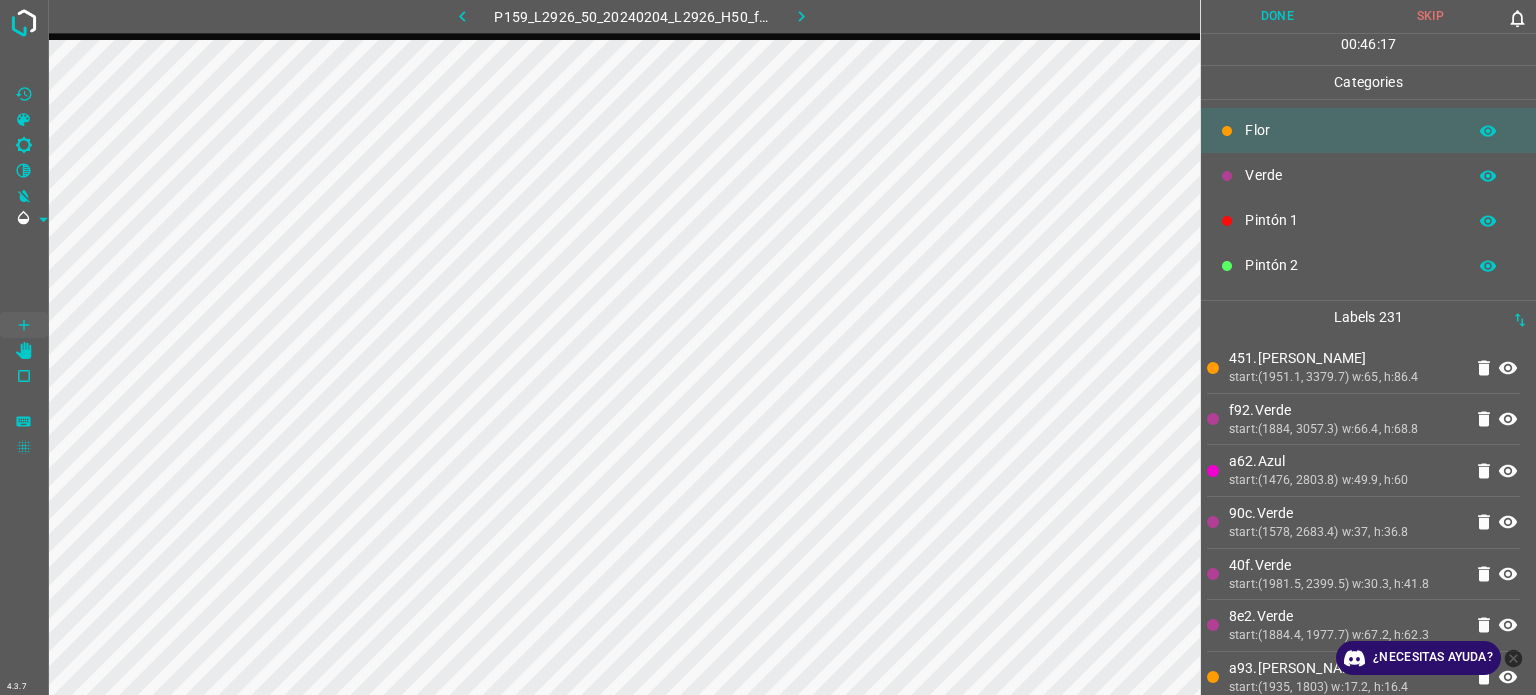 click on "Verde" at bounding box center [1350, 175] 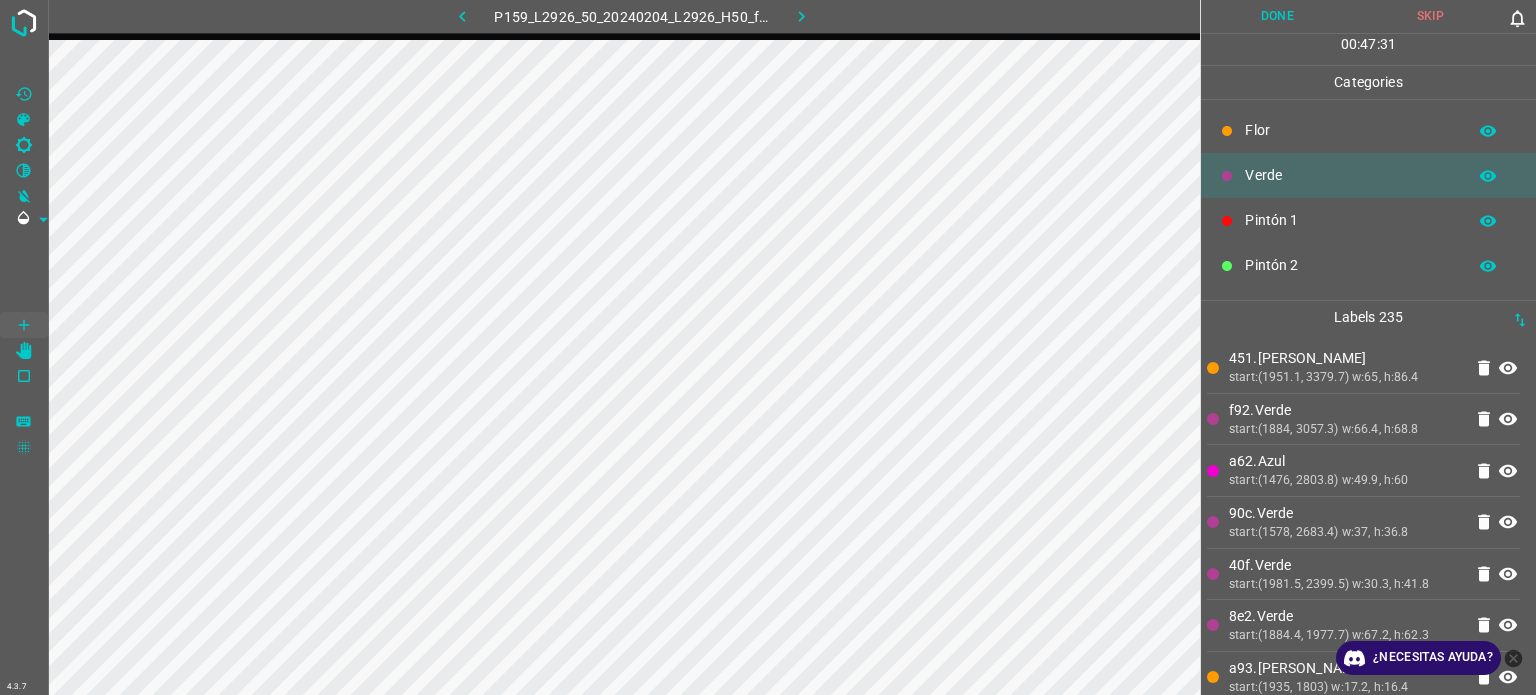 click on "Flor" at bounding box center (1350, 130) 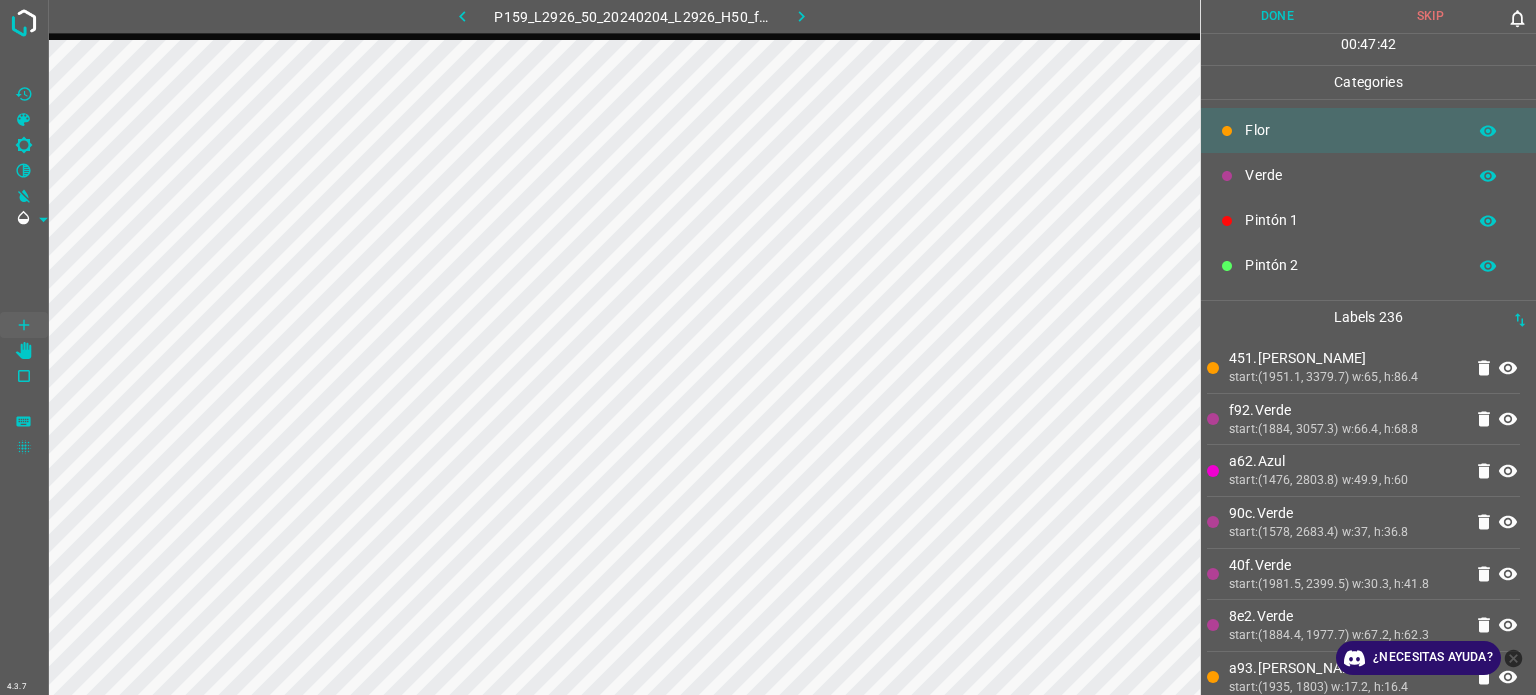 click on "Verde" at bounding box center (1368, 175) 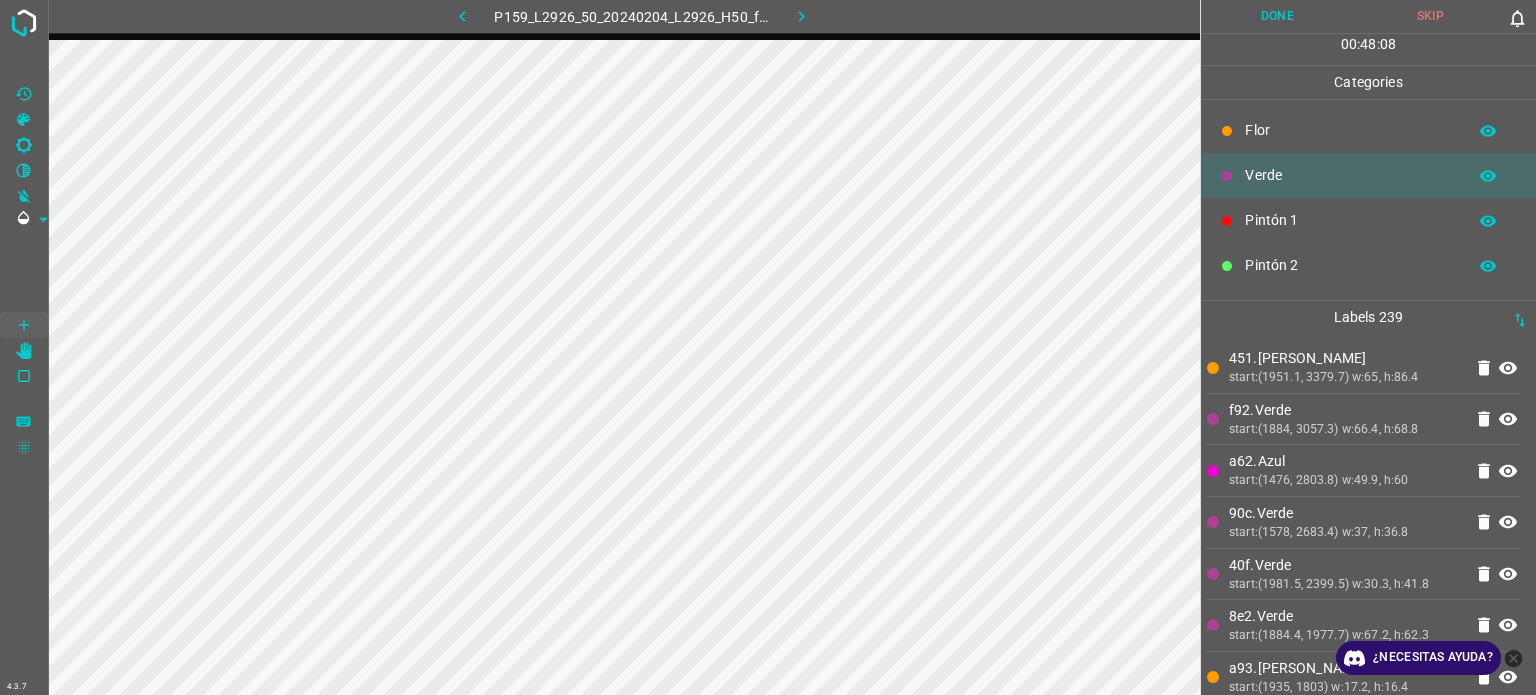 click on "Flor" at bounding box center (1350, 130) 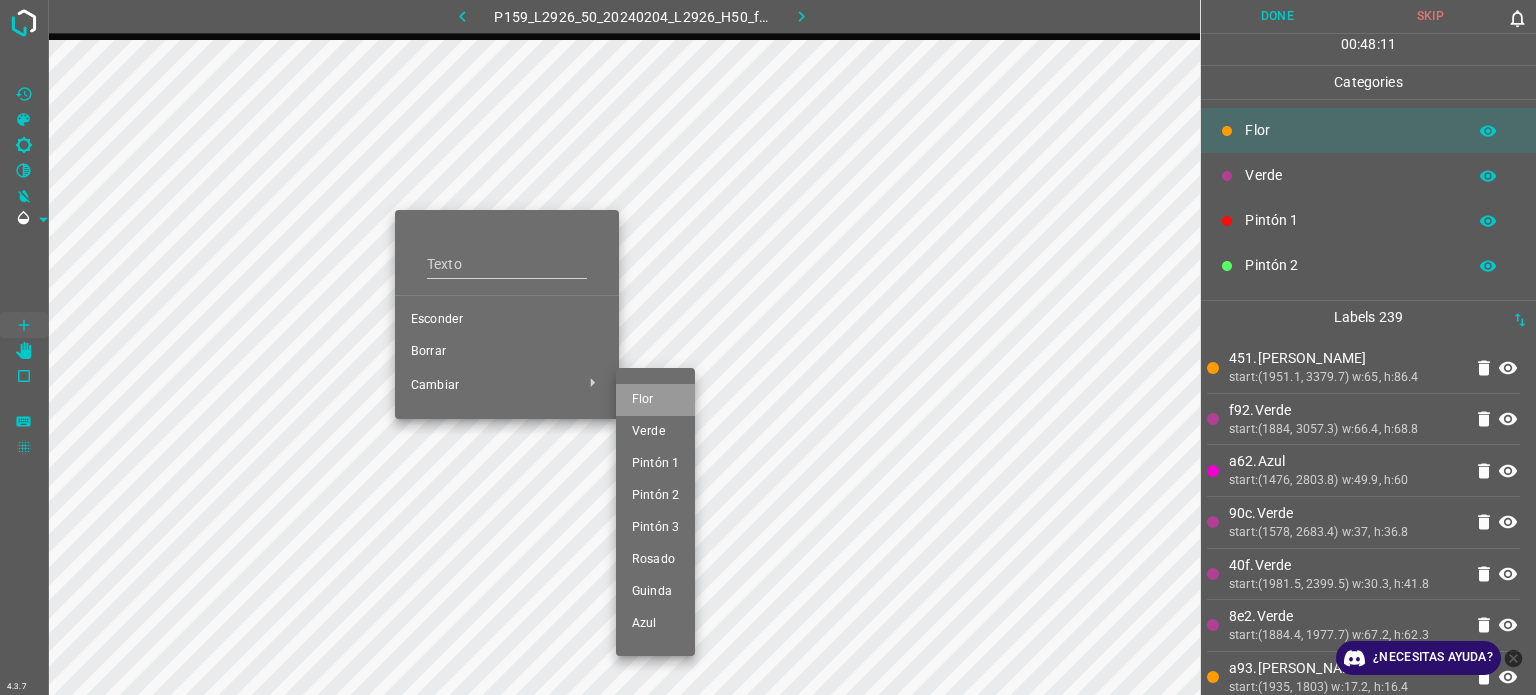 click on "Flor" at bounding box center [655, 400] 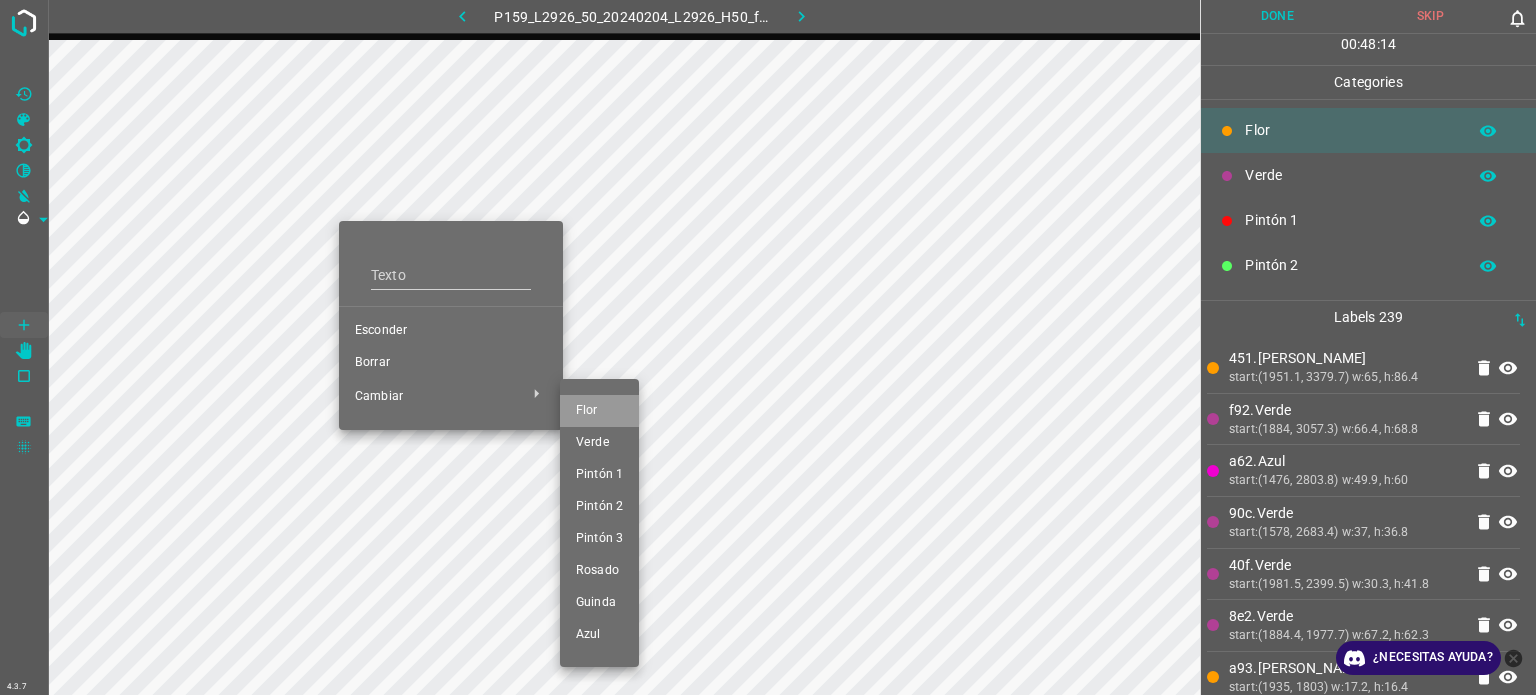 click on "Flor" at bounding box center (599, 411) 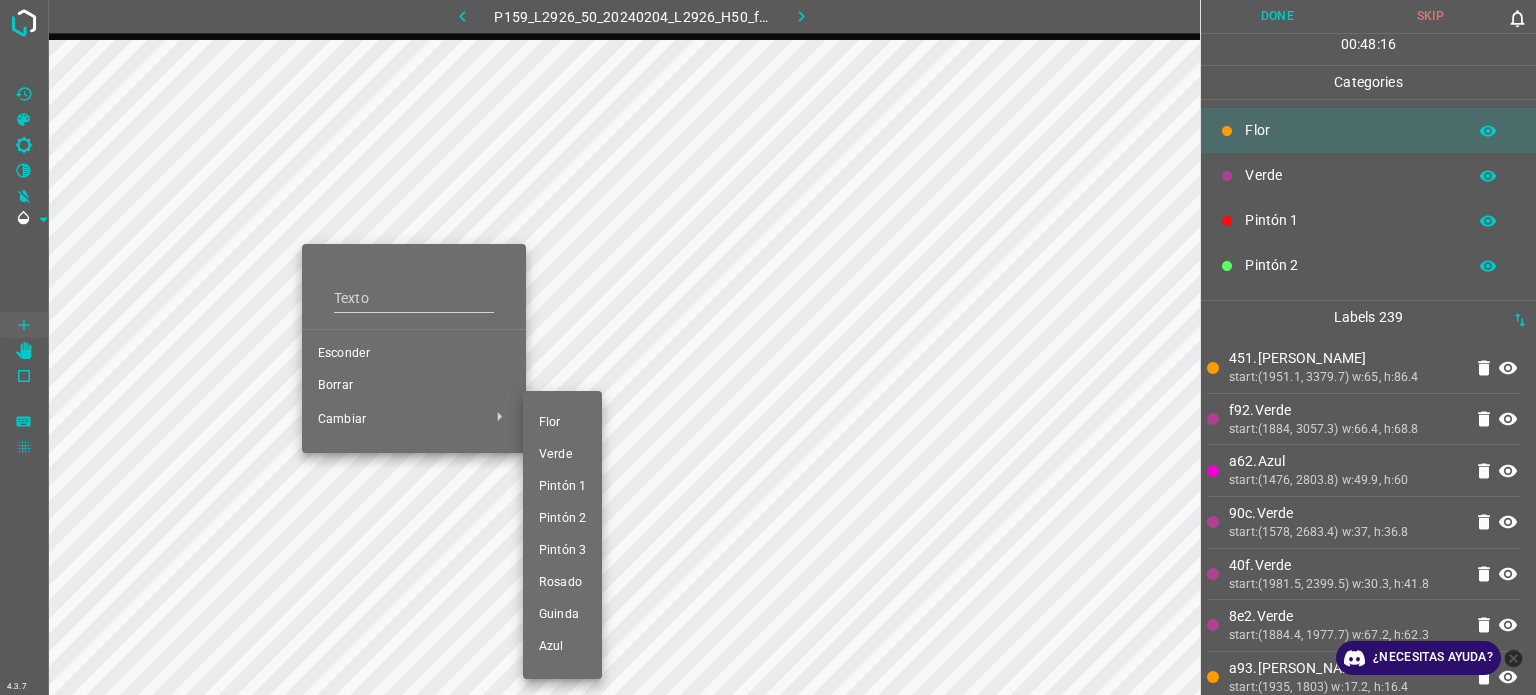 click on "Flor" at bounding box center (562, 423) 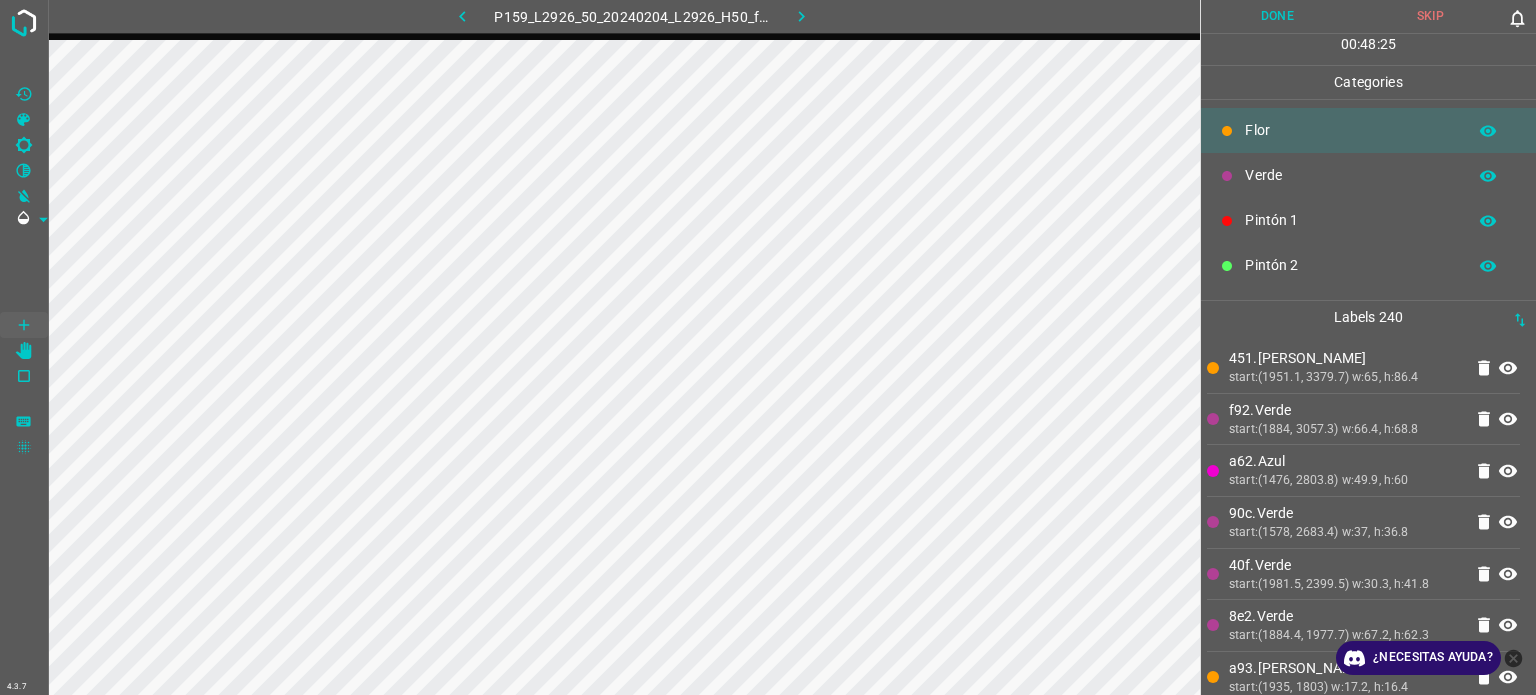 click on "Verde" at bounding box center (1350, 175) 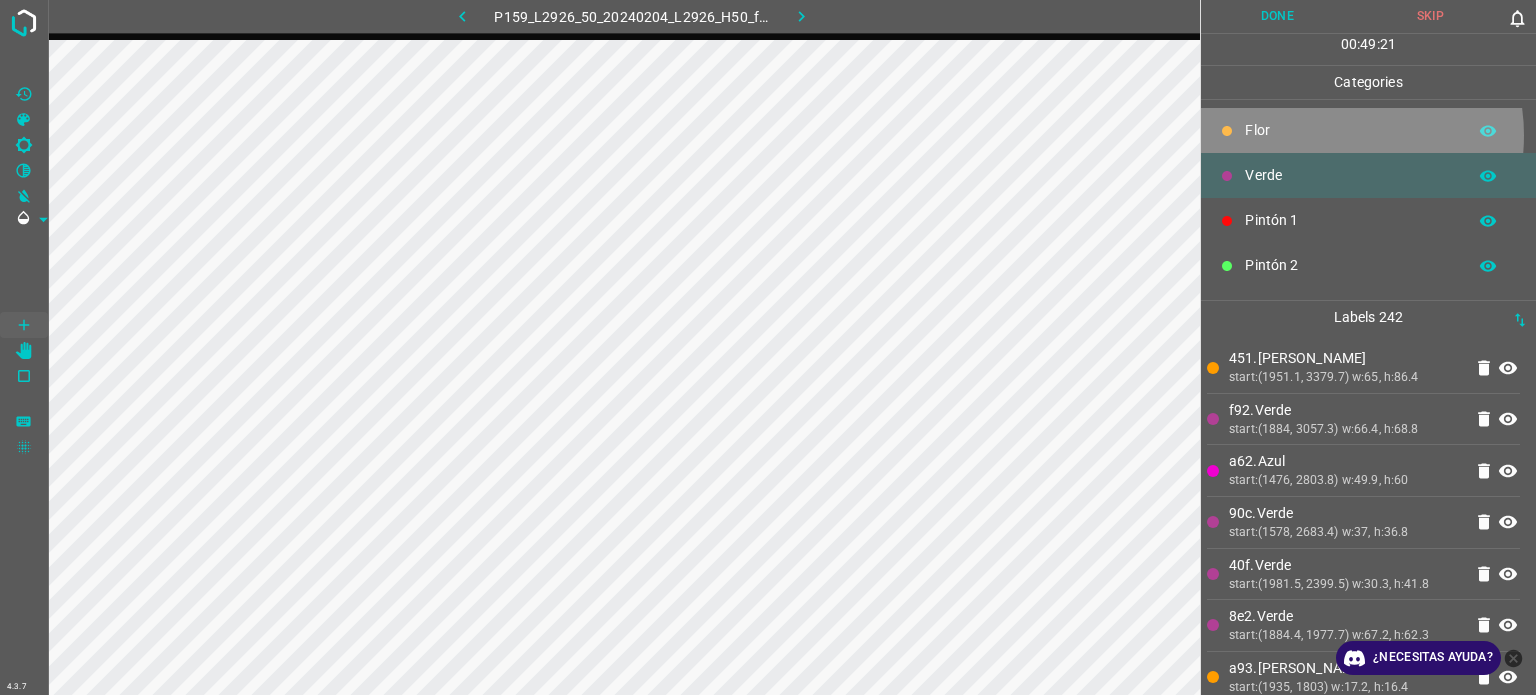 click on "Flor" at bounding box center [1350, 130] 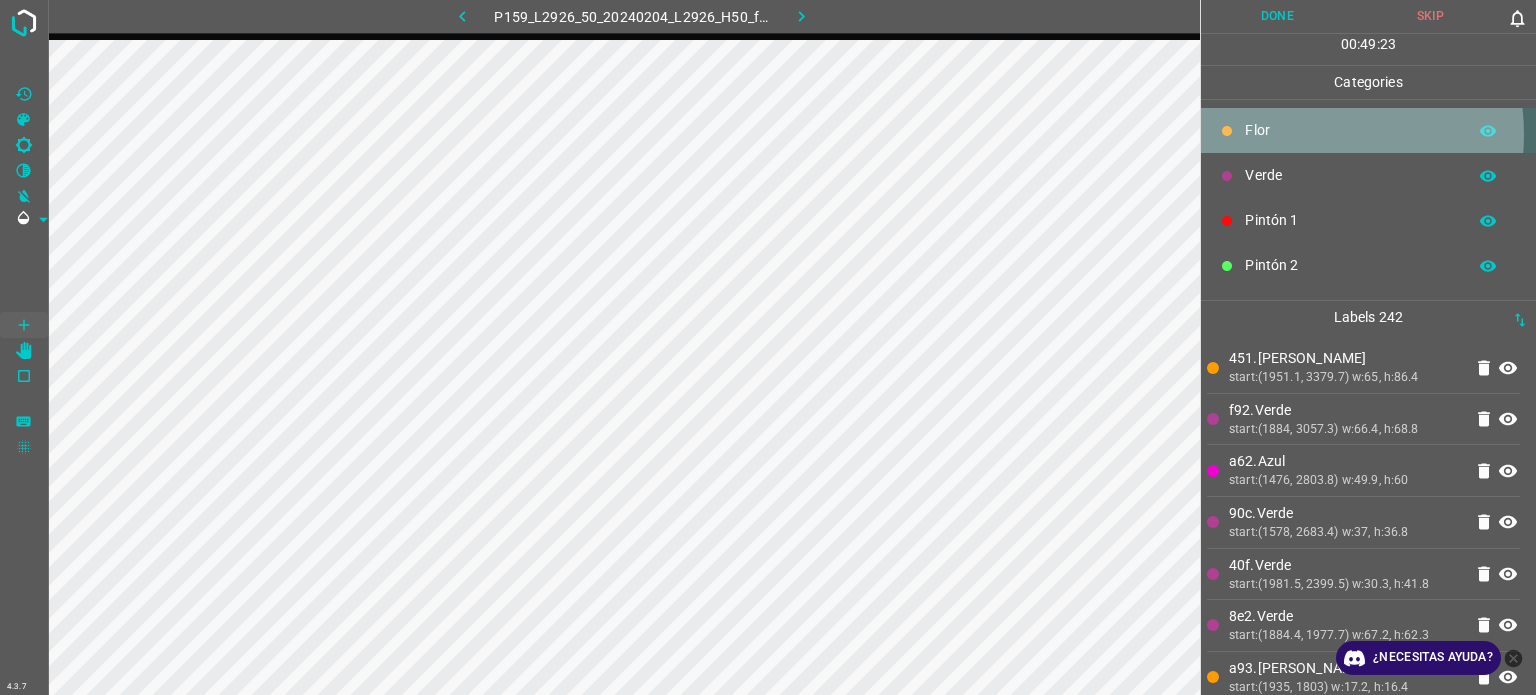 drag, startPoint x: 1288, startPoint y: 134, endPoint x: 1254, endPoint y: 186, distance: 62.1289 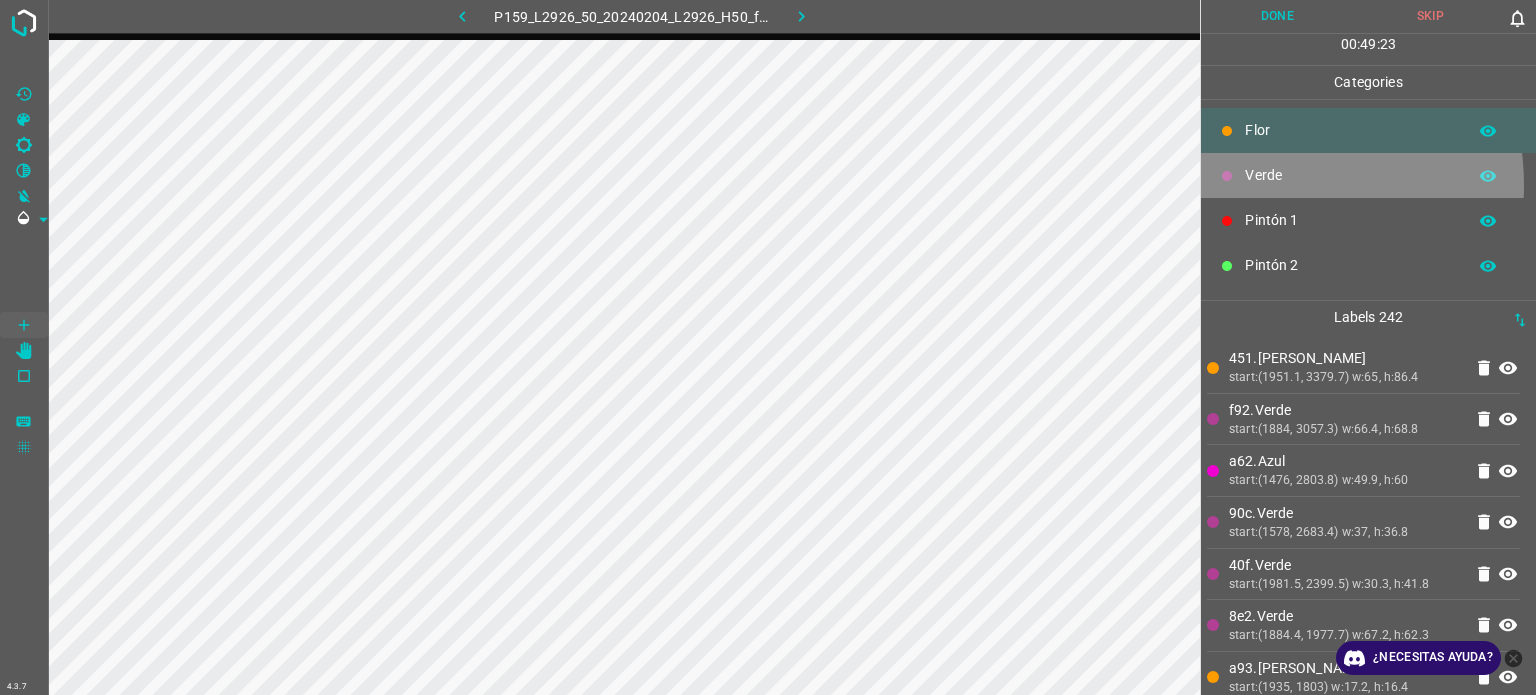 click on "Verde" at bounding box center [1368, 175] 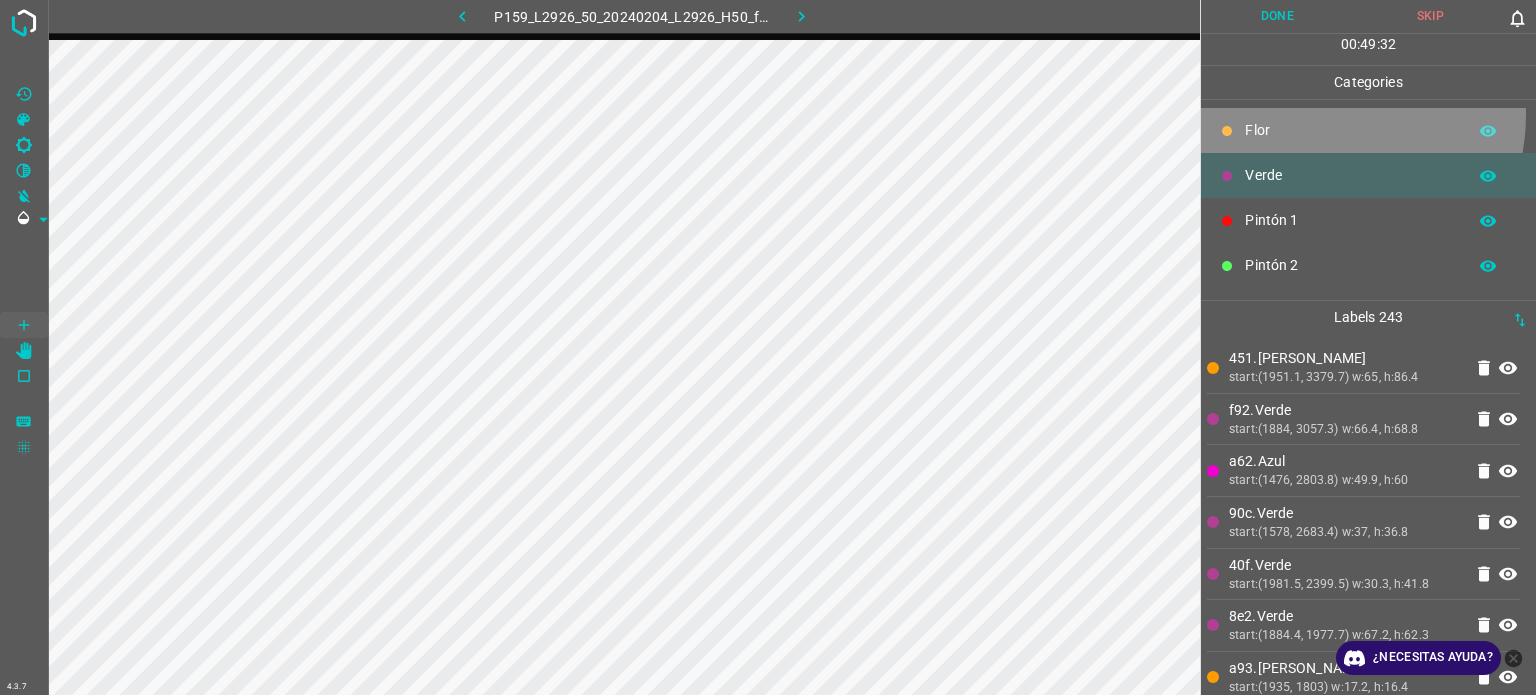 click on "Flor" at bounding box center [1368, 130] 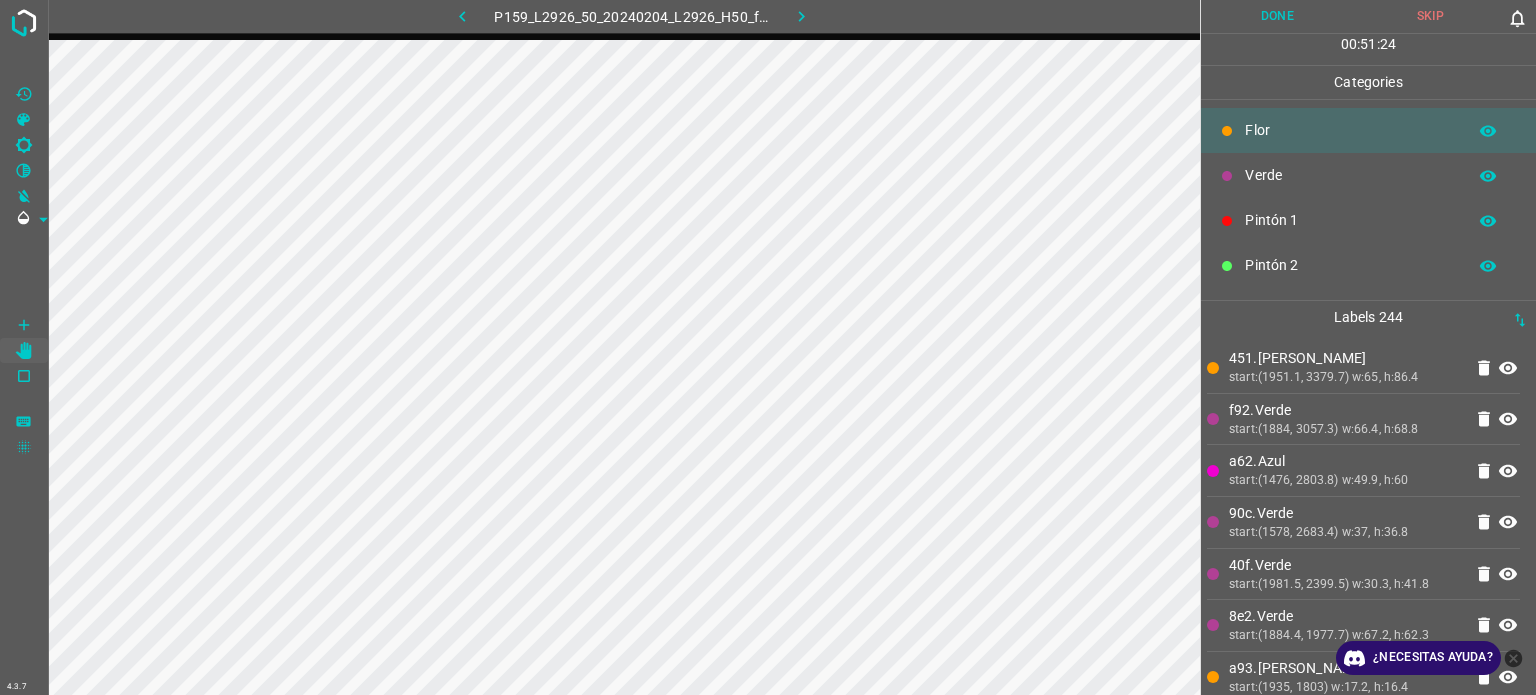 click on "Flor" at bounding box center (1368, 130) 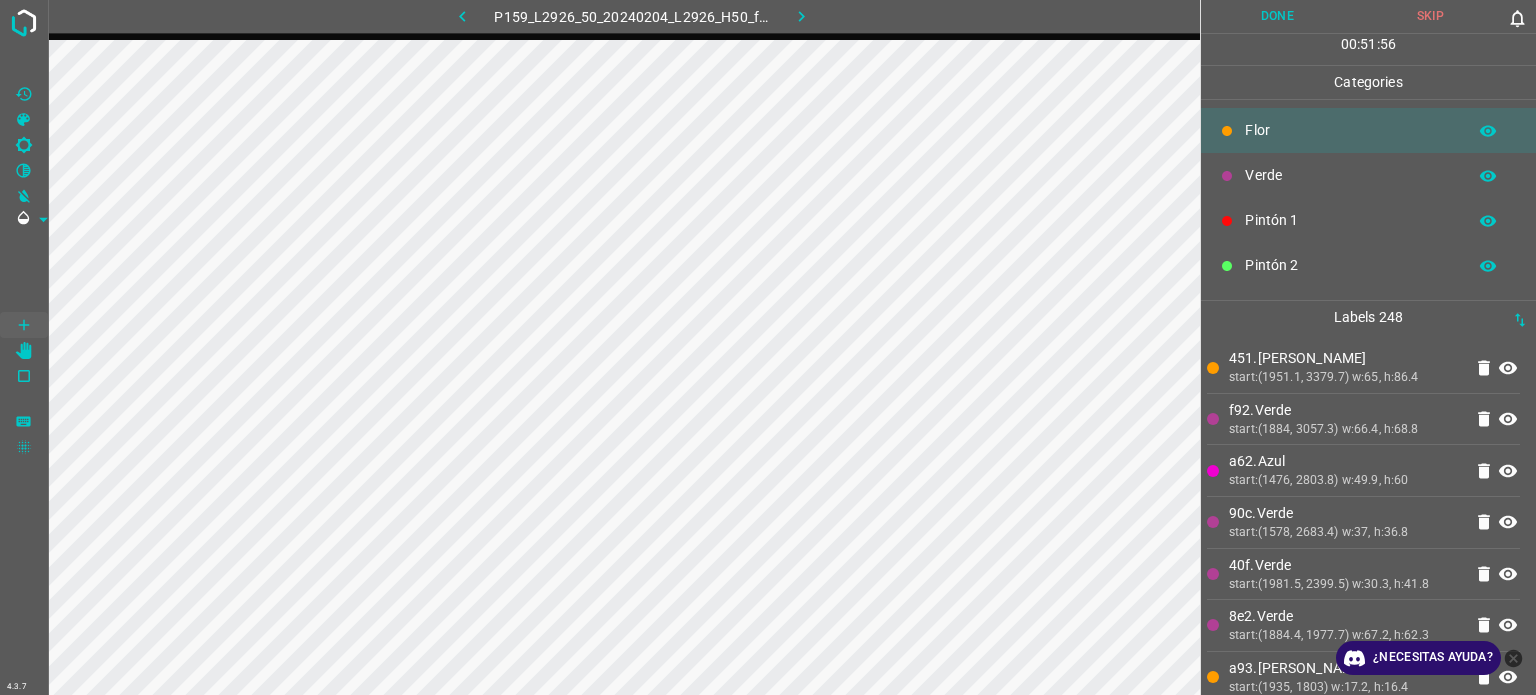 click on "Verde" at bounding box center (1350, 175) 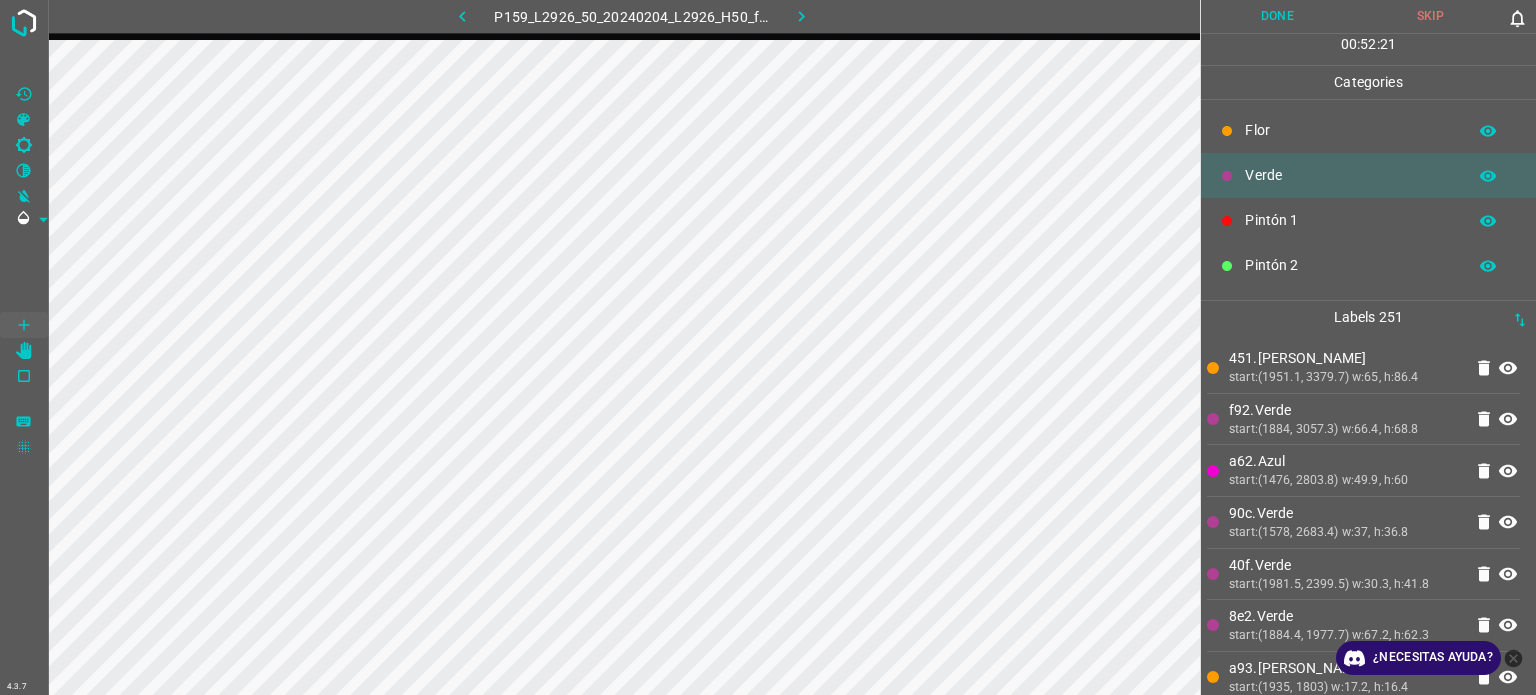 click on "Flor" at bounding box center (1350, 130) 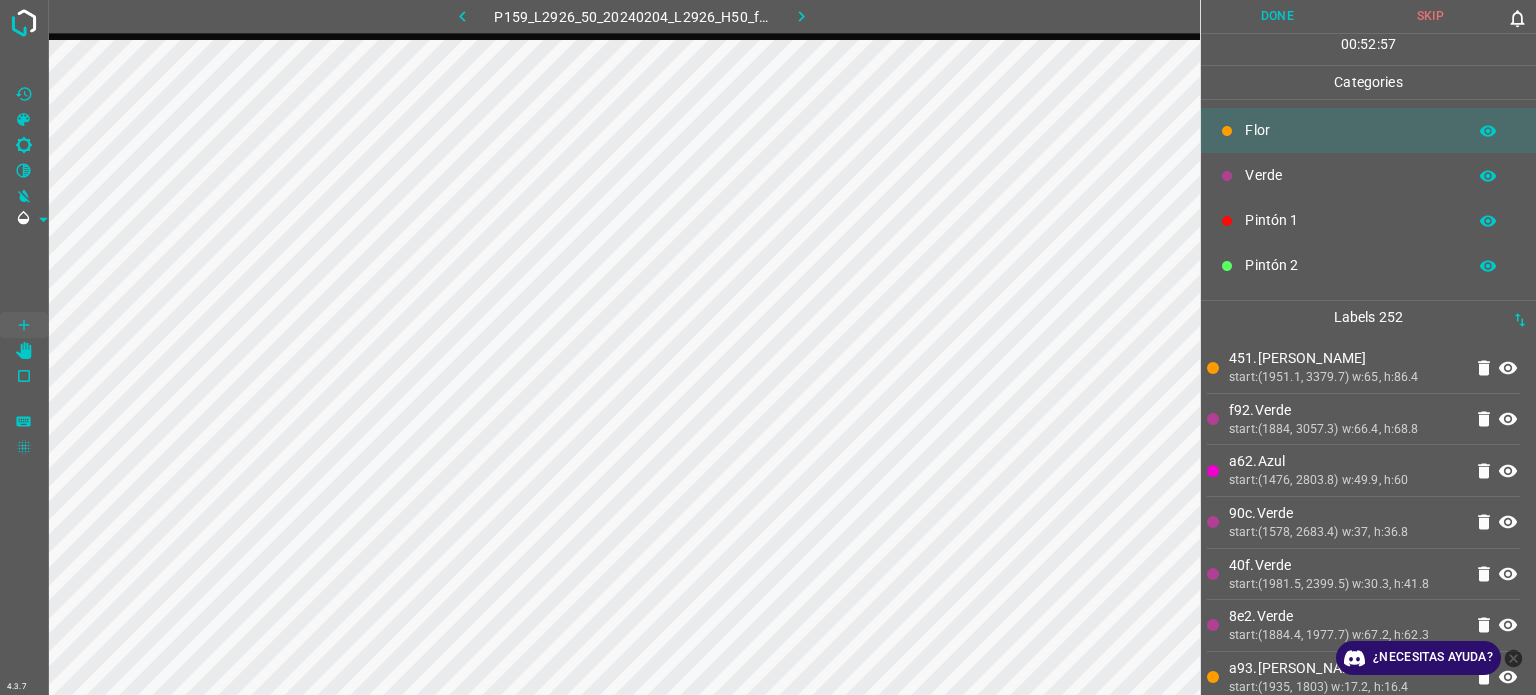 click on "Verde" at bounding box center [1350, 175] 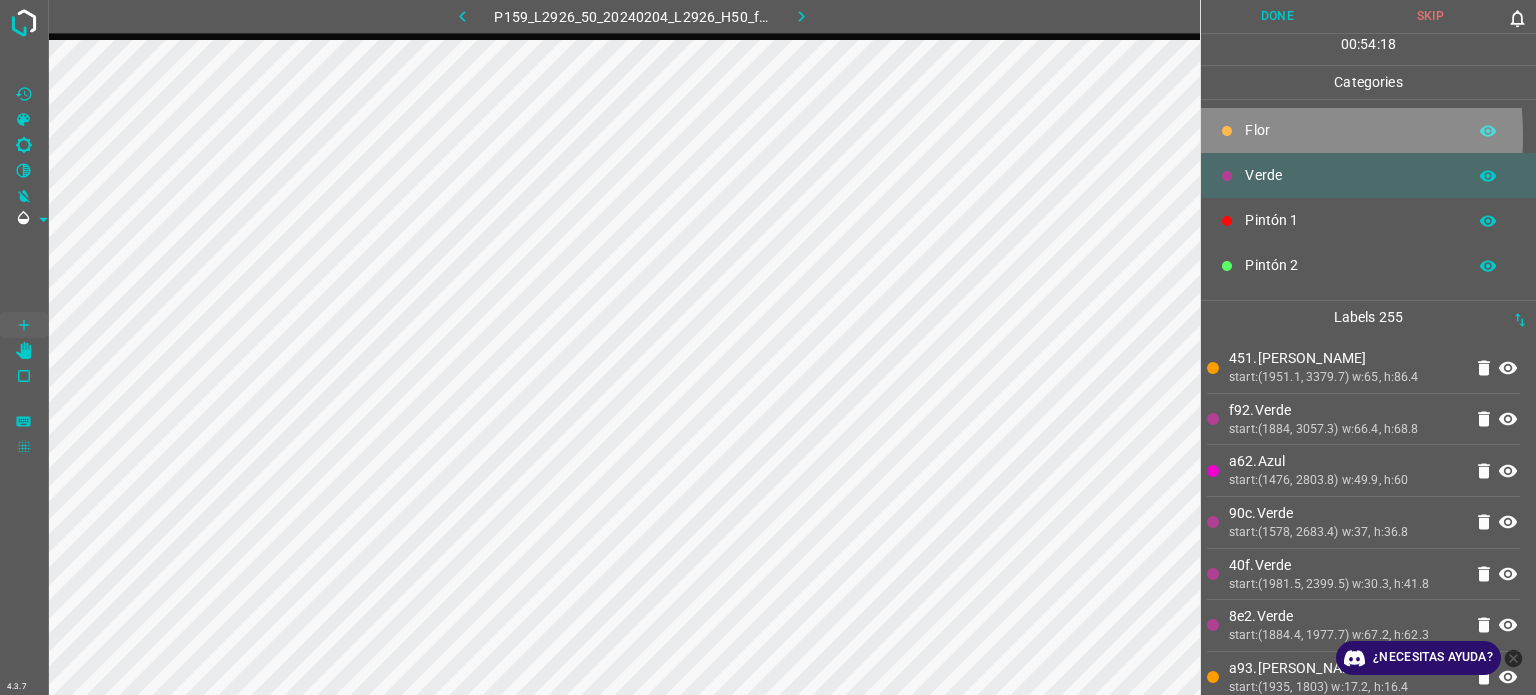 click at bounding box center (1227, 131) 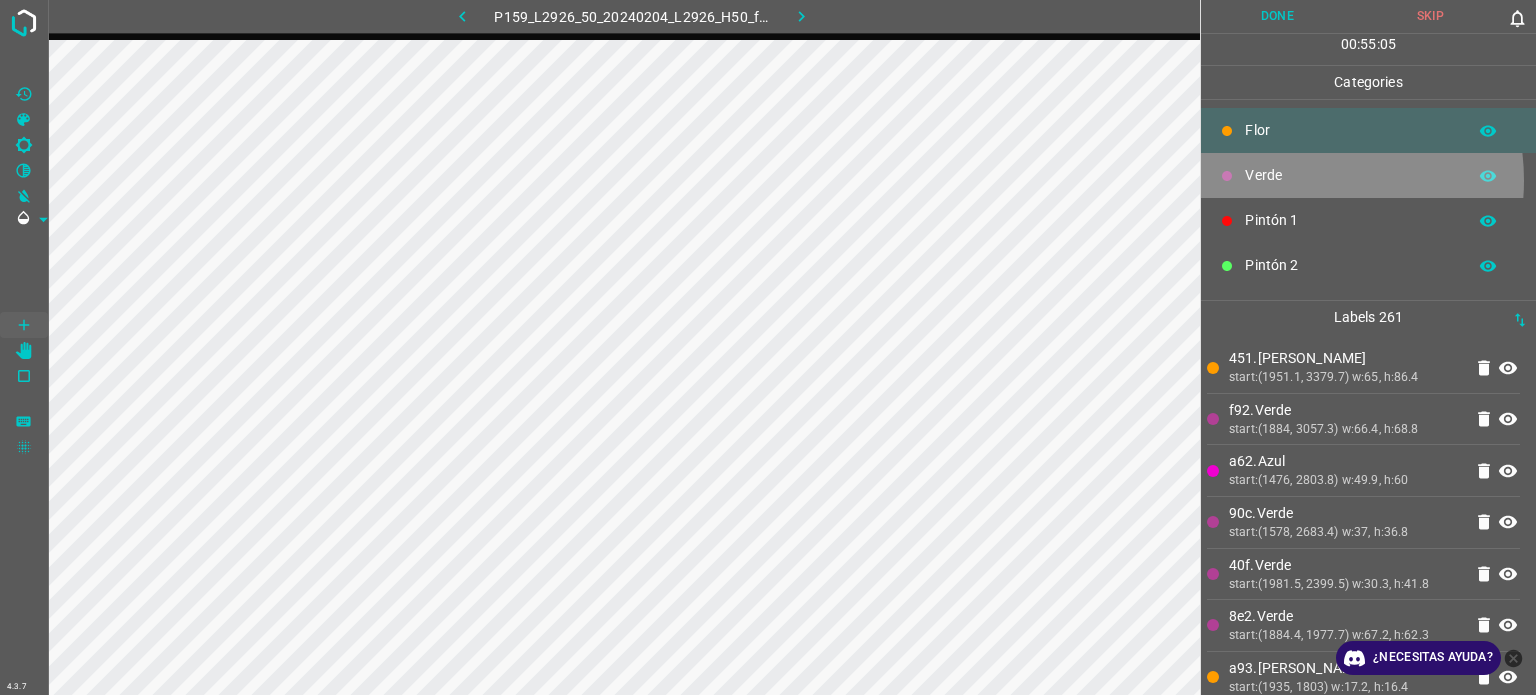 click on "Verde" at bounding box center (1350, 175) 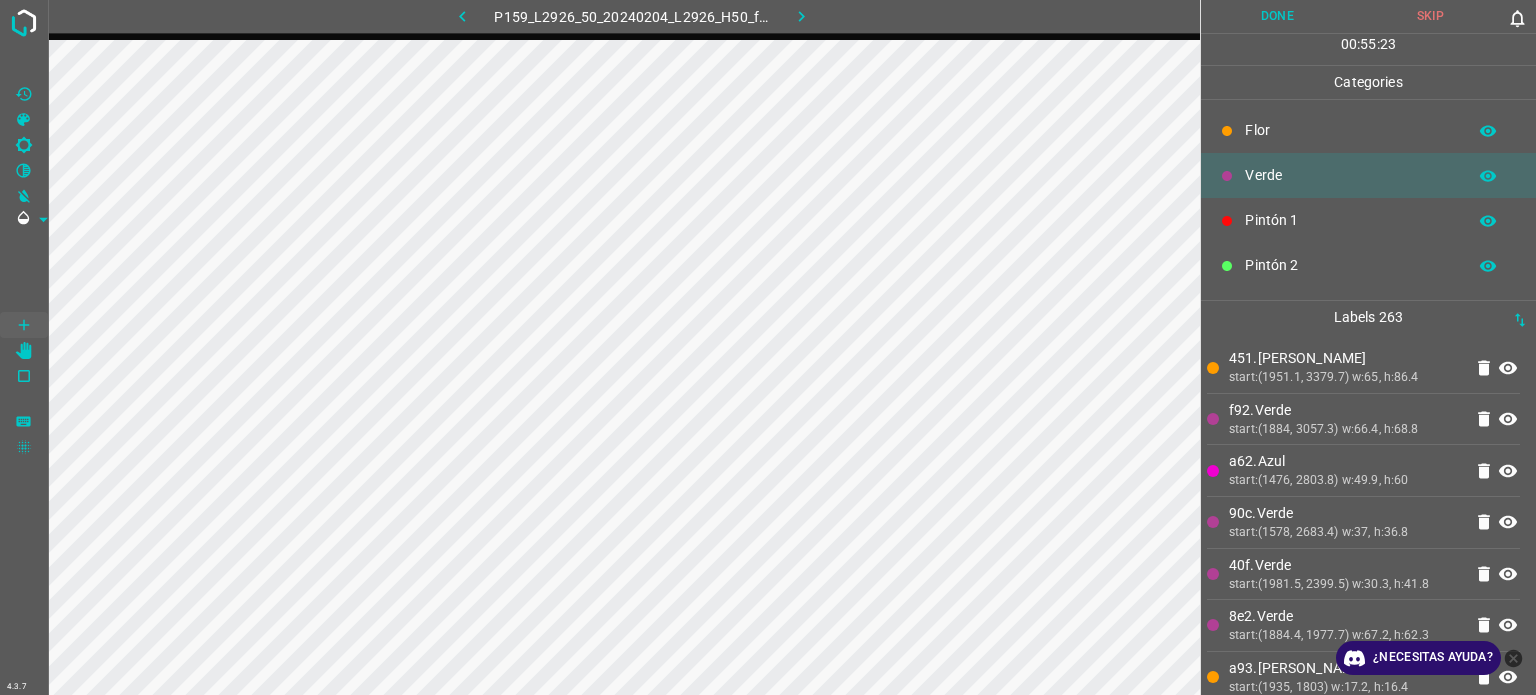 click on "Flor" at bounding box center (1350, 130) 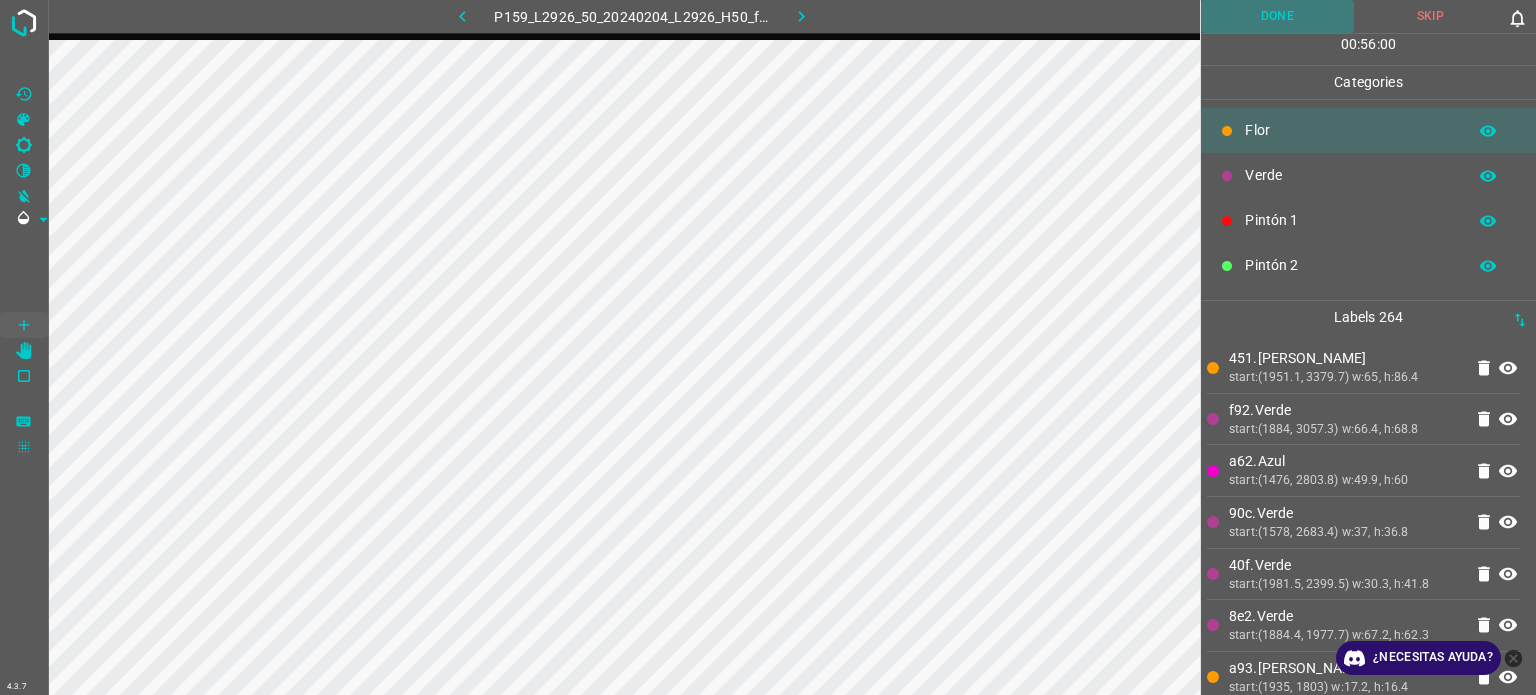 click on "Done" at bounding box center [1277, 16] 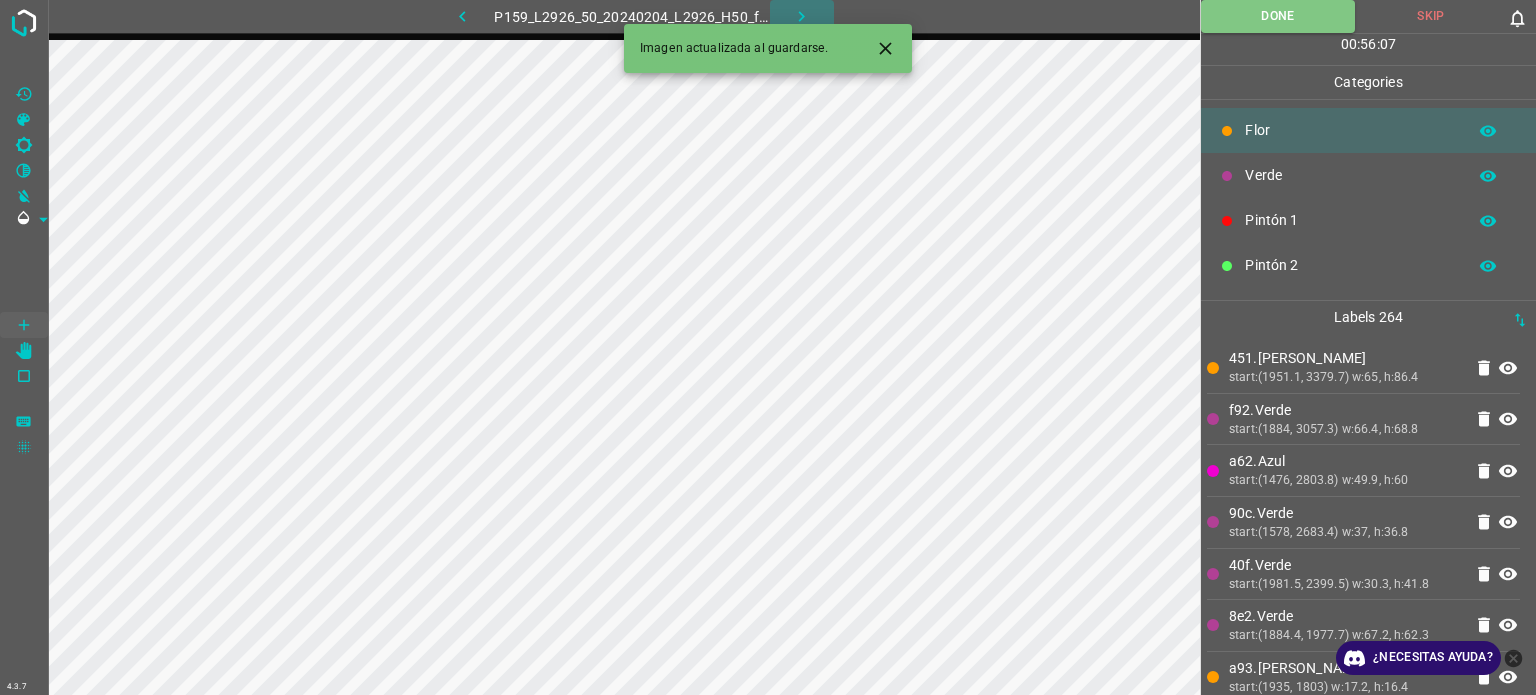 click 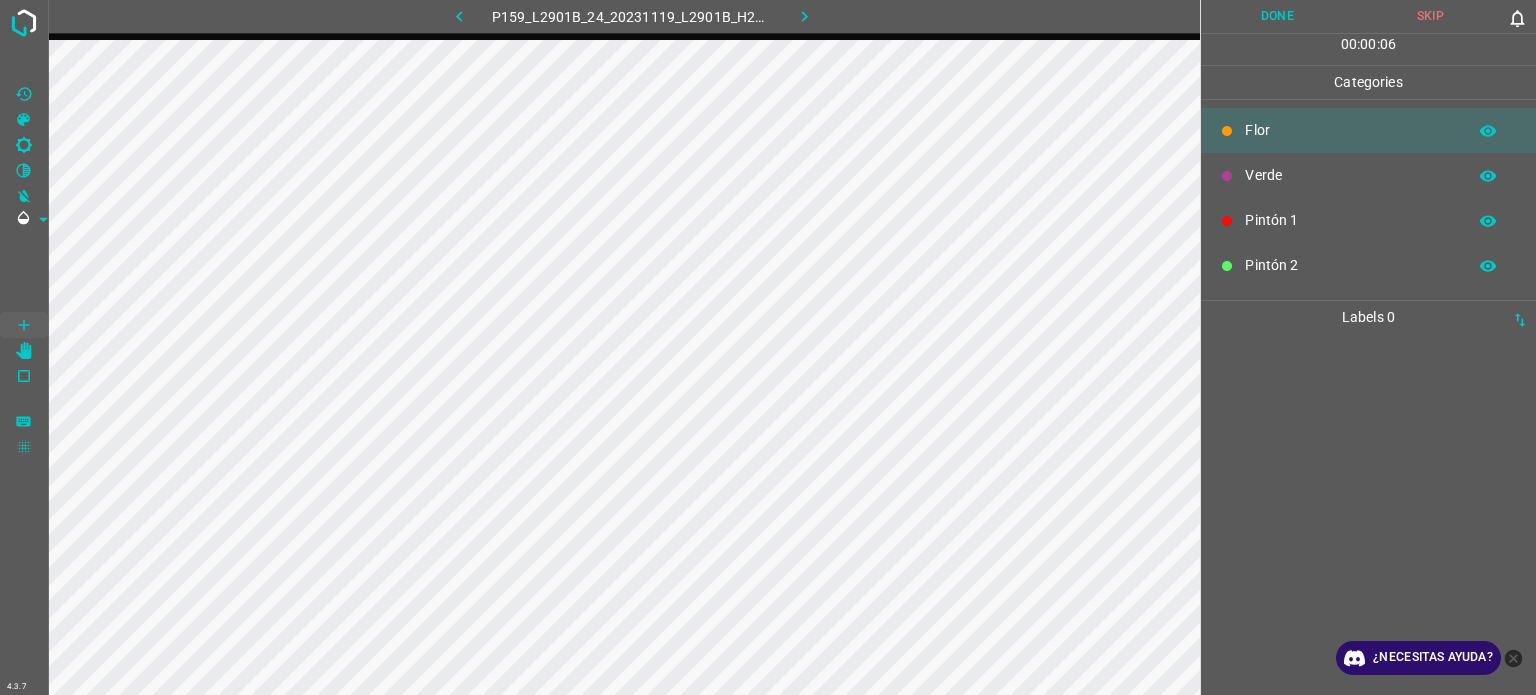 click on "Verde" at bounding box center (1350, 175) 